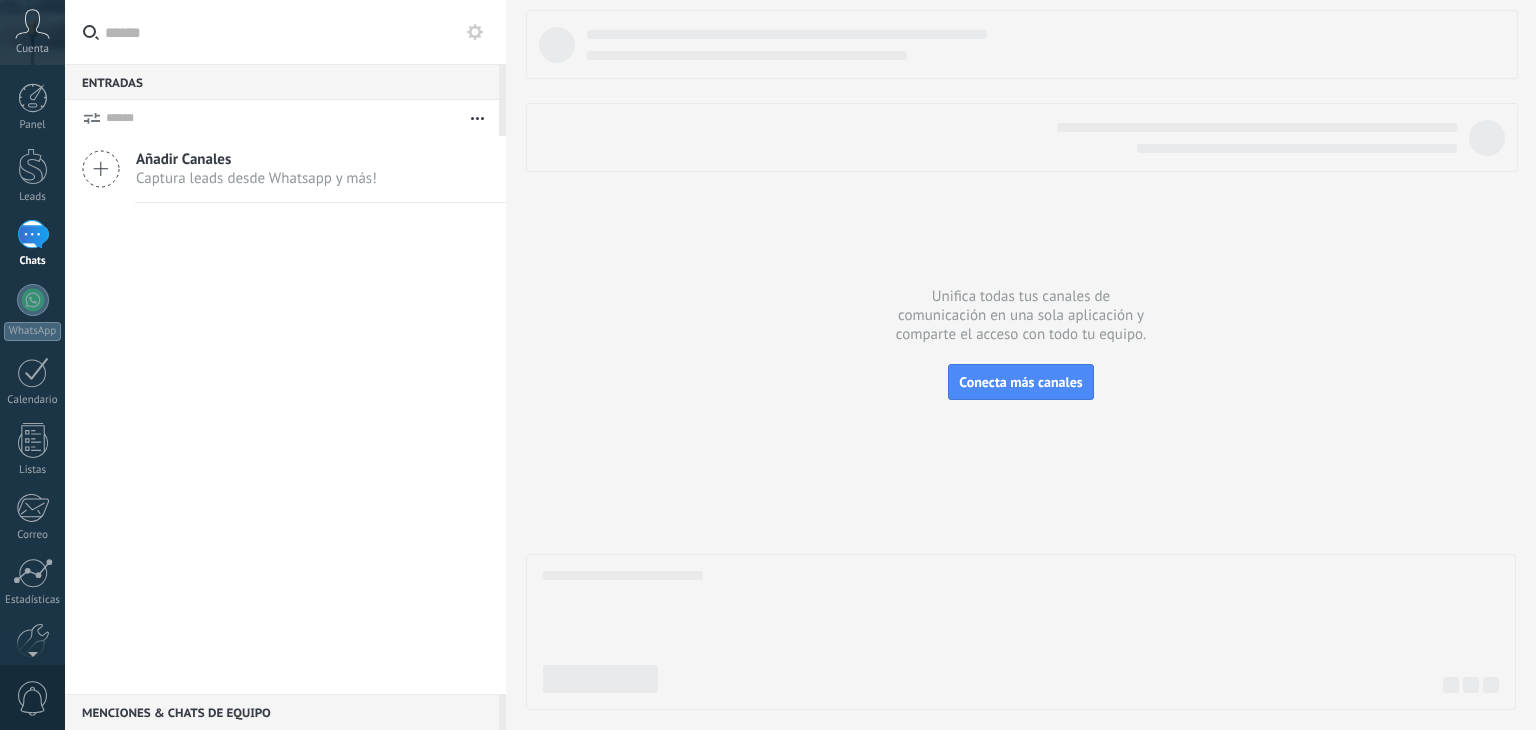 scroll, scrollTop: 0, scrollLeft: 0, axis: both 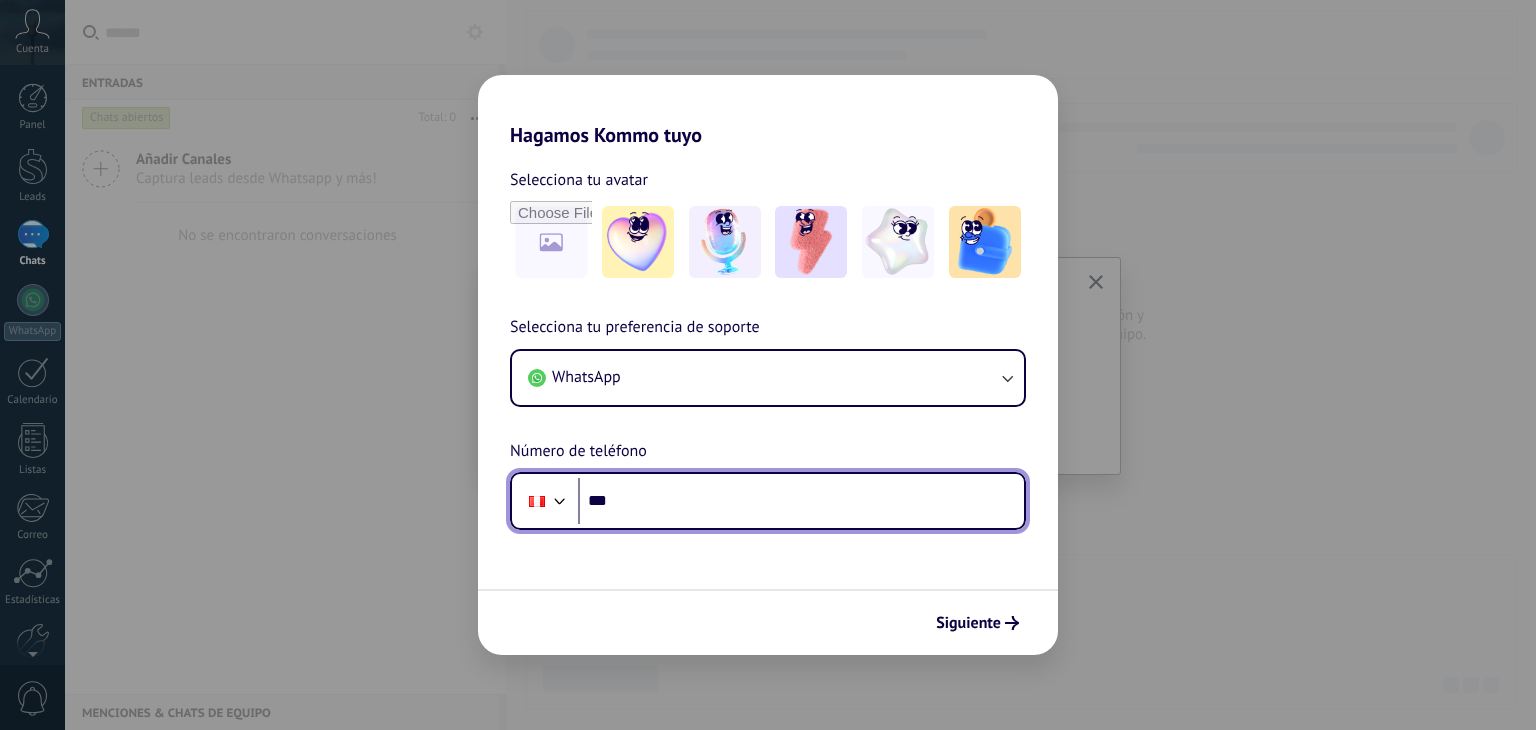 click on "***" at bounding box center [801, 501] 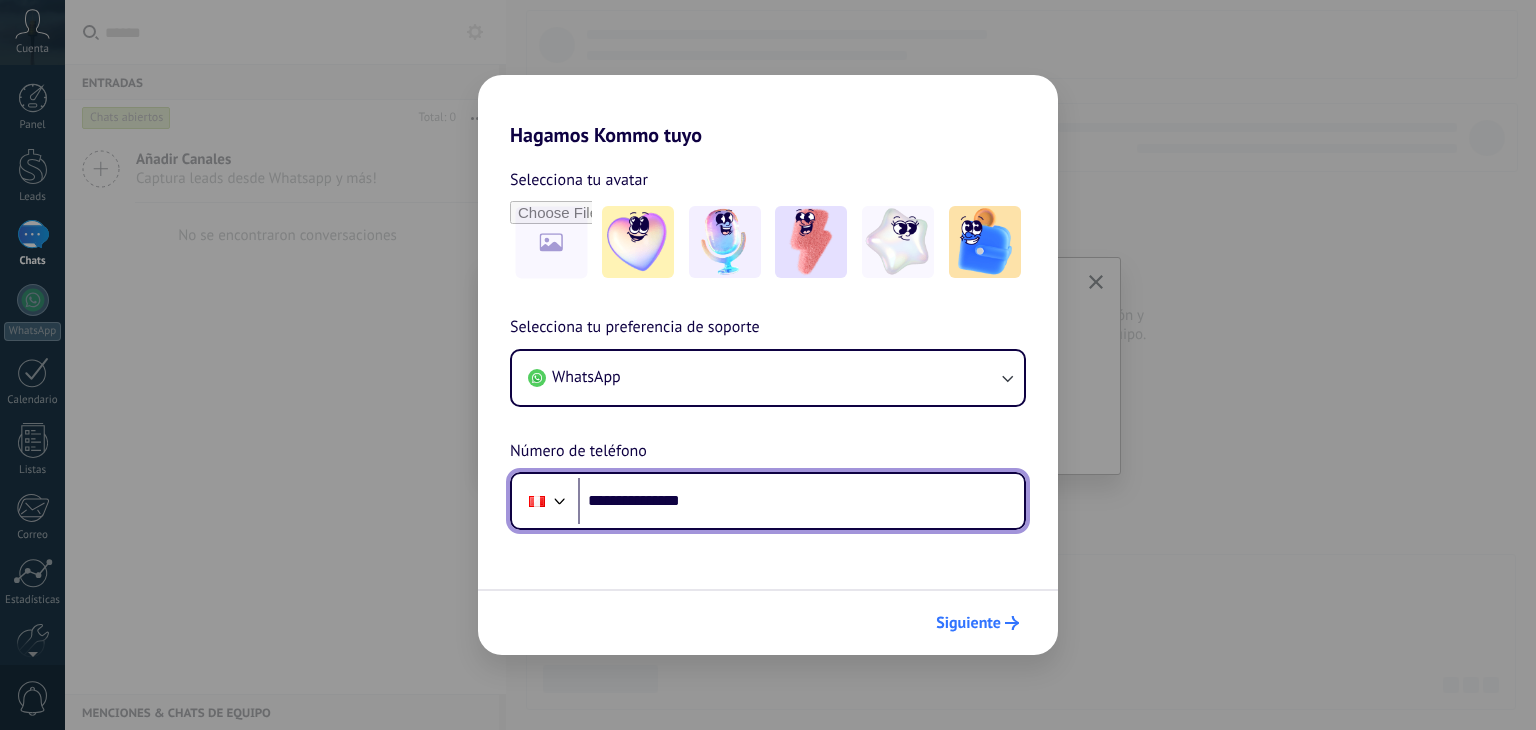 type on "**********" 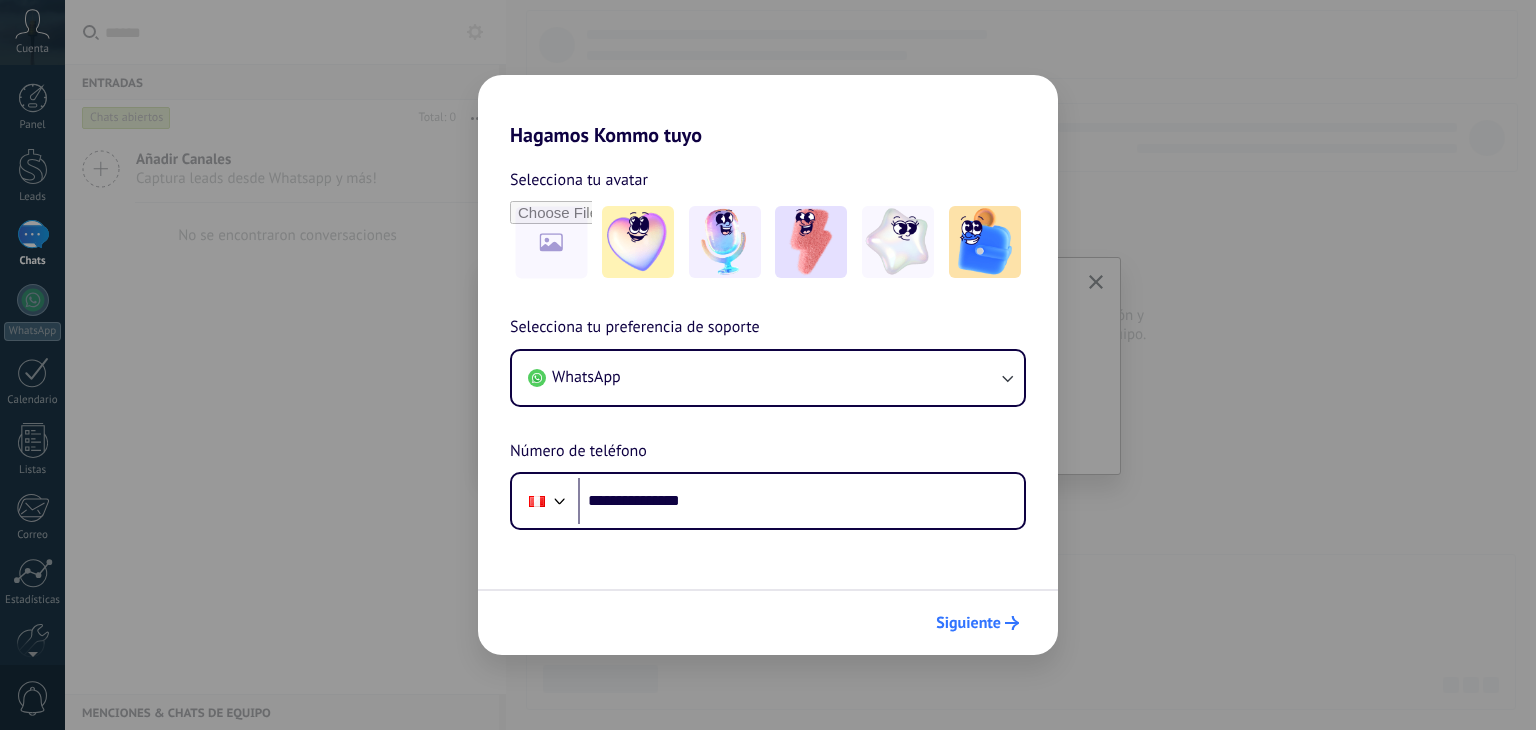 click on "Siguiente" at bounding box center [968, 623] 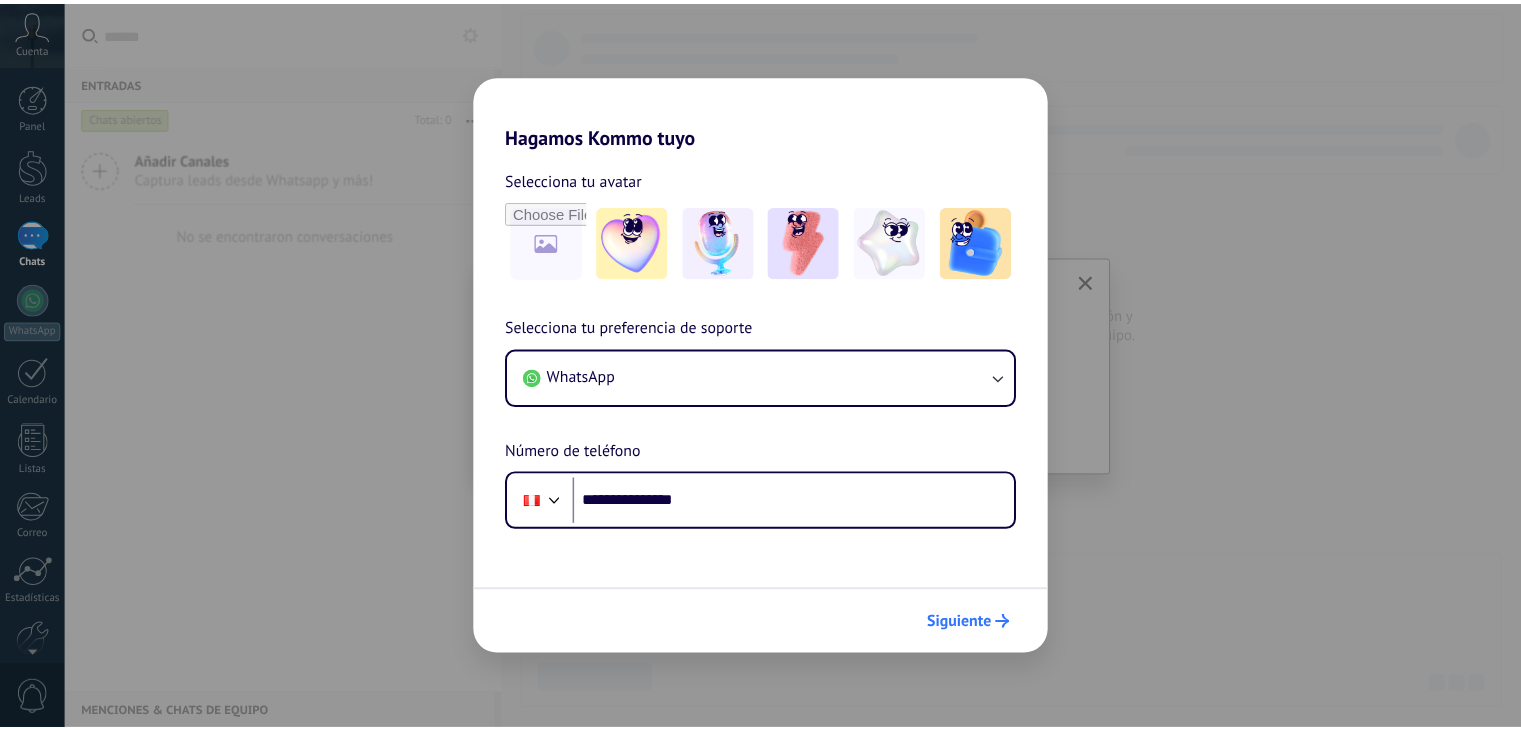 scroll, scrollTop: 0, scrollLeft: 0, axis: both 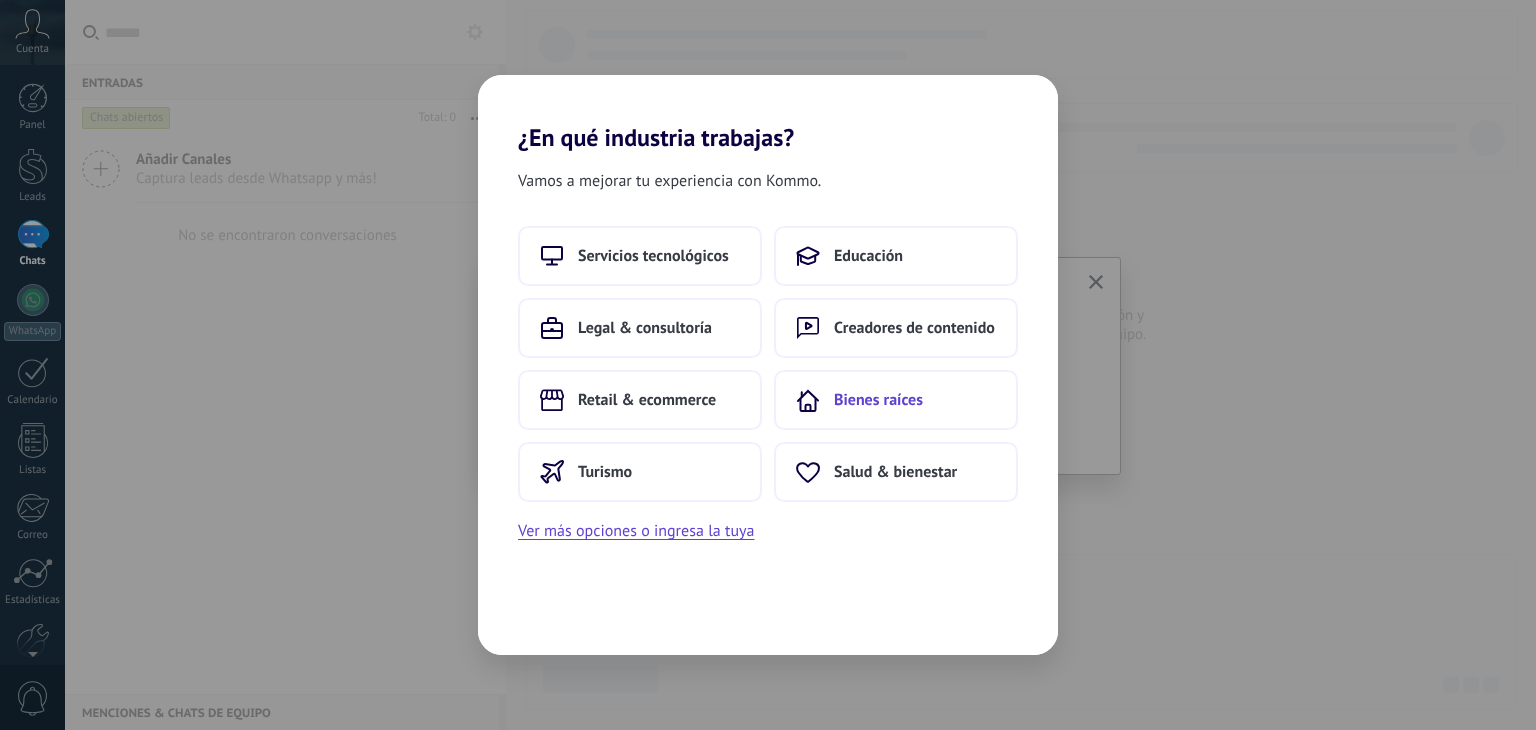 click on "Bienes raíces" at bounding box center [878, 400] 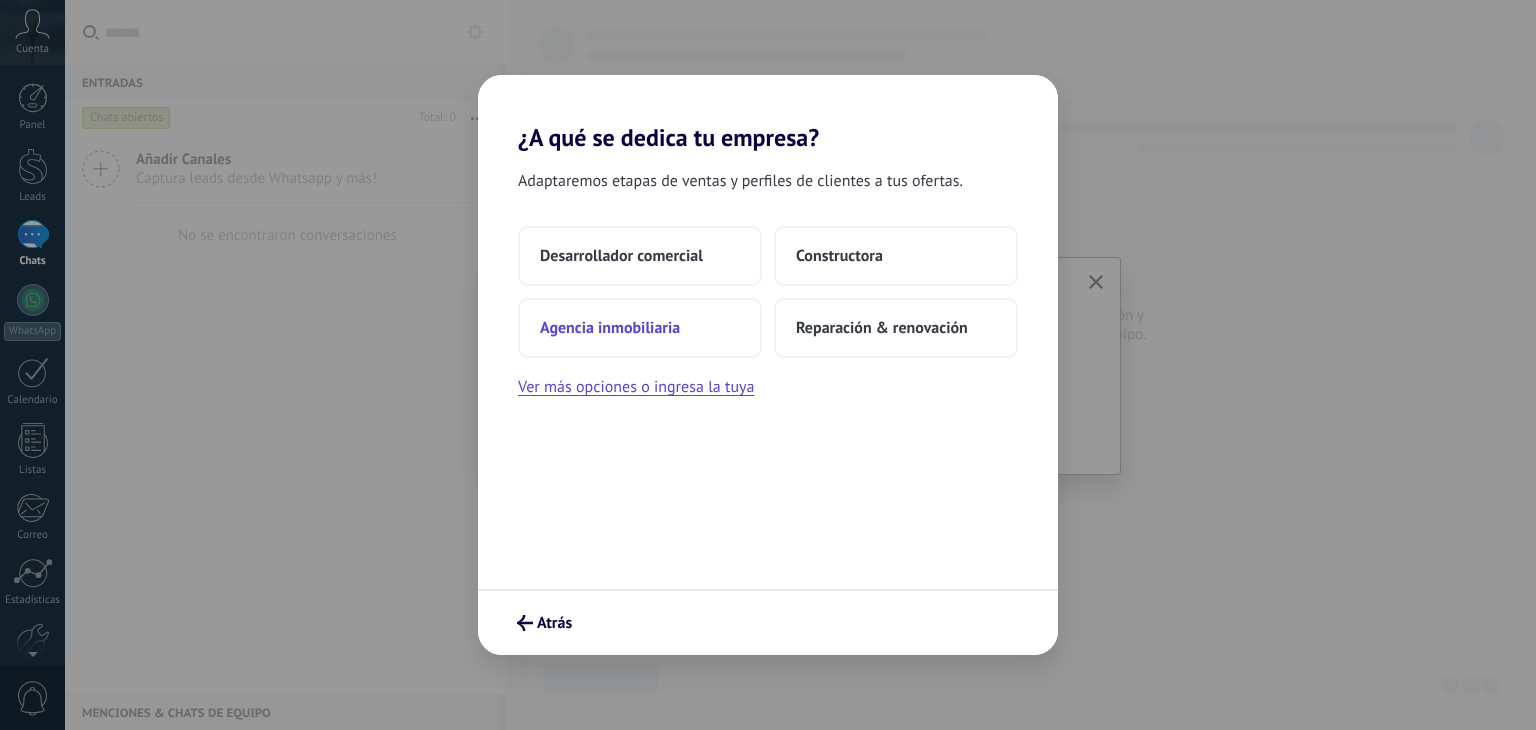 click on "Agencia inmobiliaria" at bounding box center (610, 328) 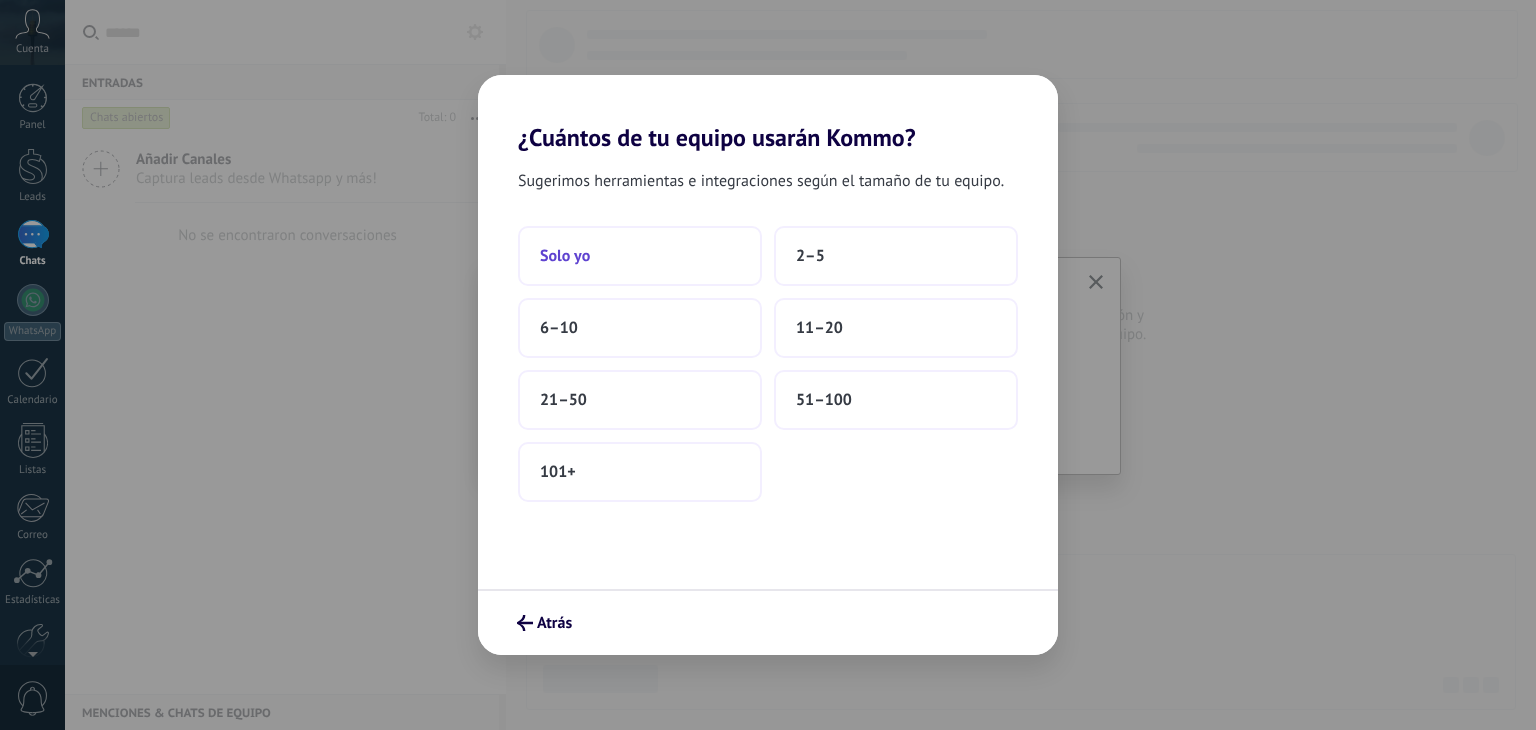 click on "Solo yo" at bounding box center (640, 256) 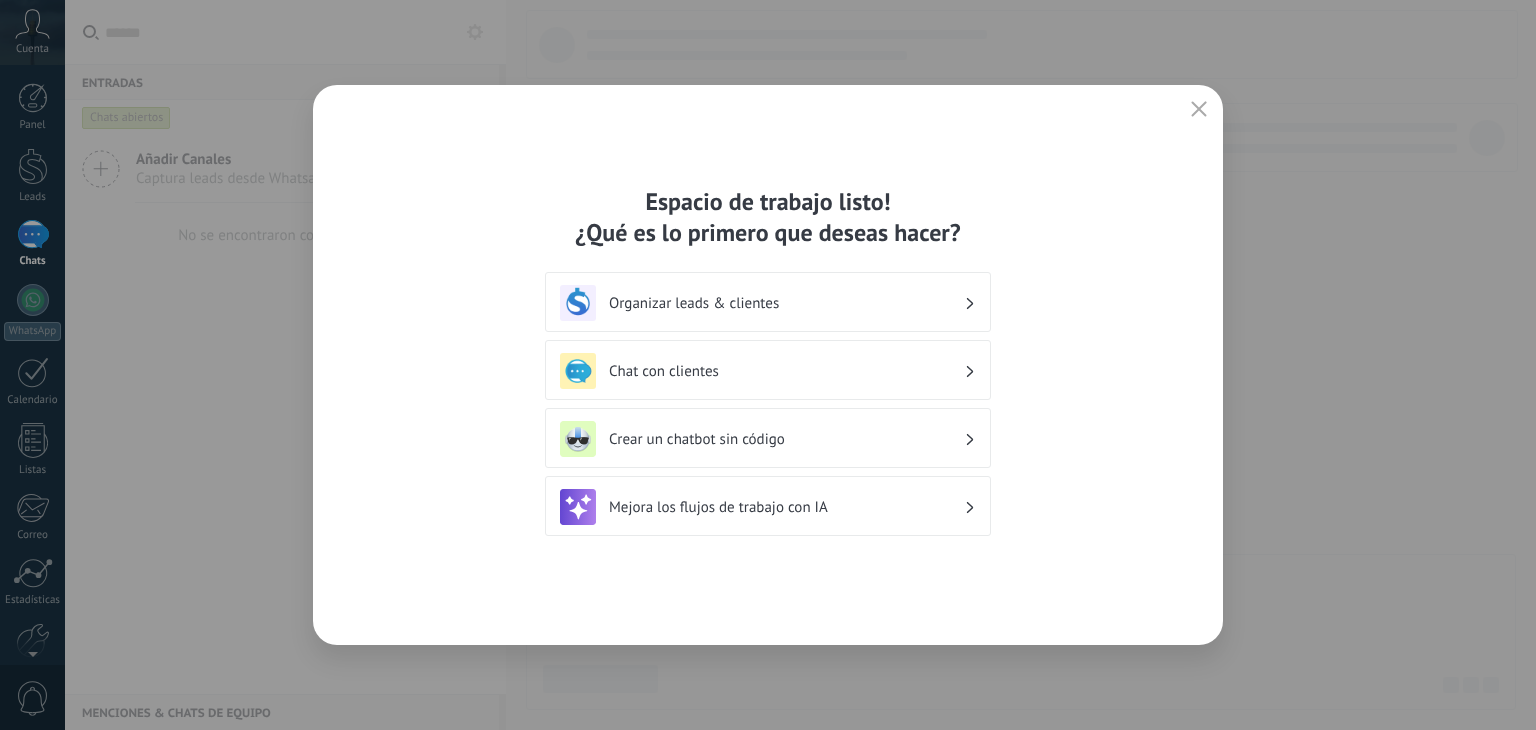 click on "Organizar leads & clientes" at bounding box center (786, 303) 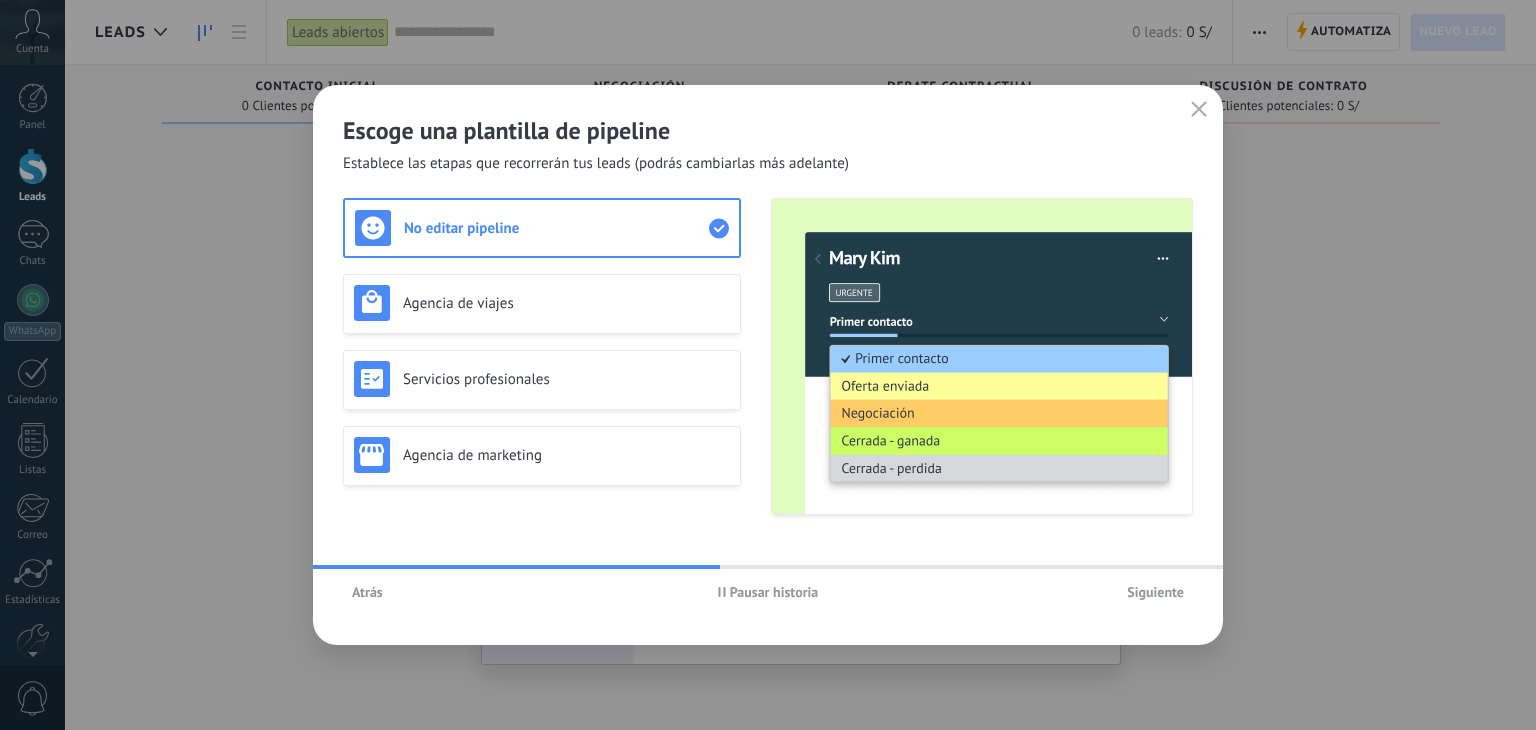 click on "Atrás" at bounding box center [367, 592] 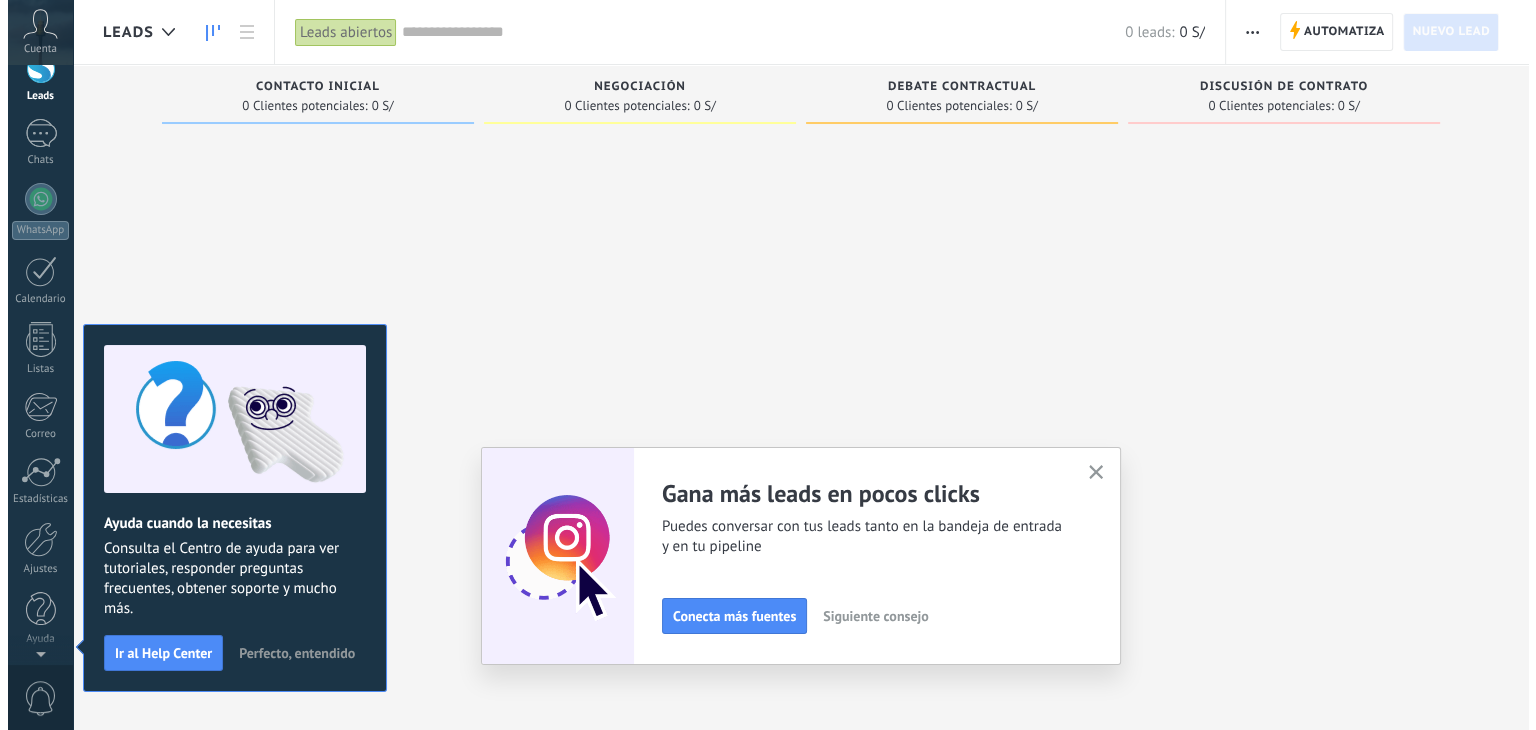 scroll, scrollTop: 0, scrollLeft: 0, axis: both 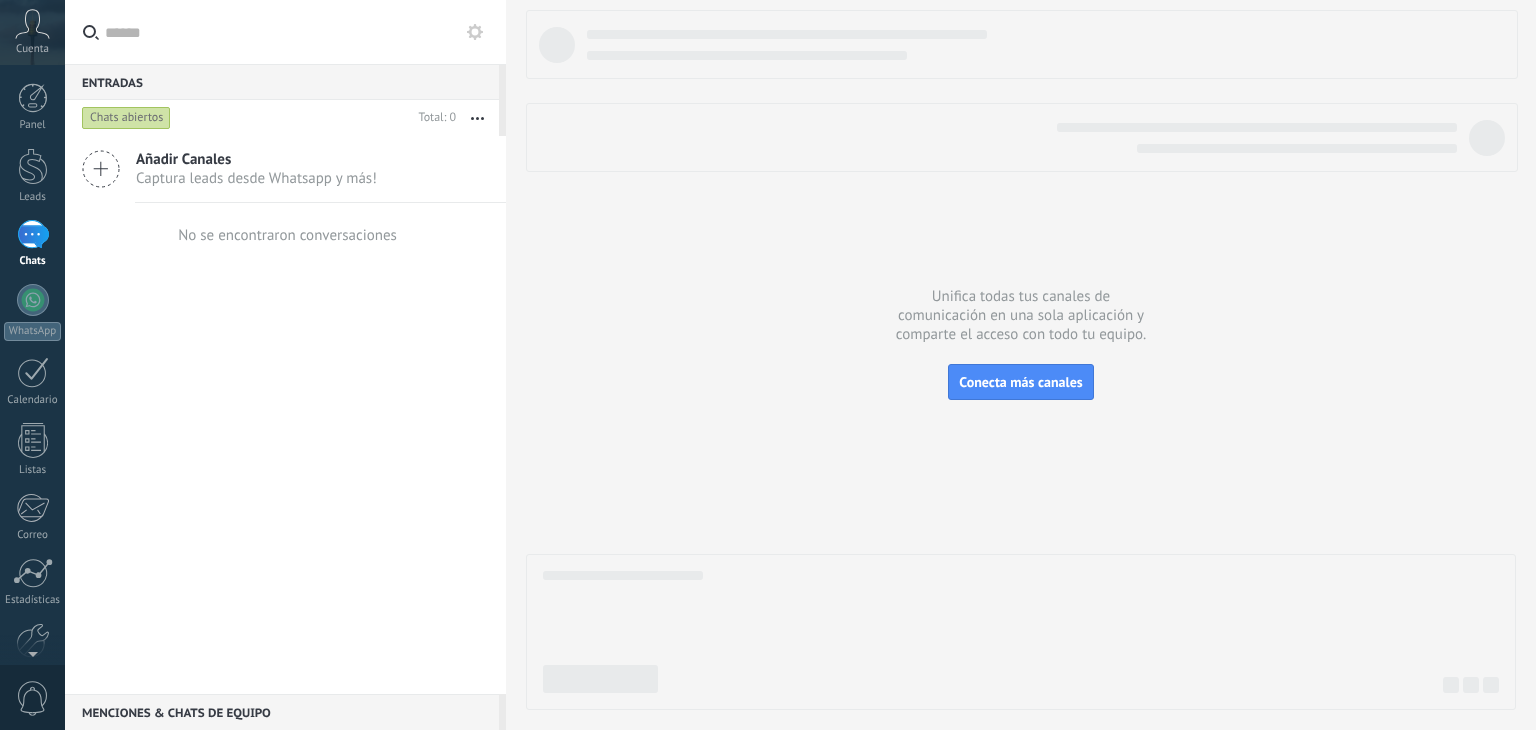 click at bounding box center (1021, 360) 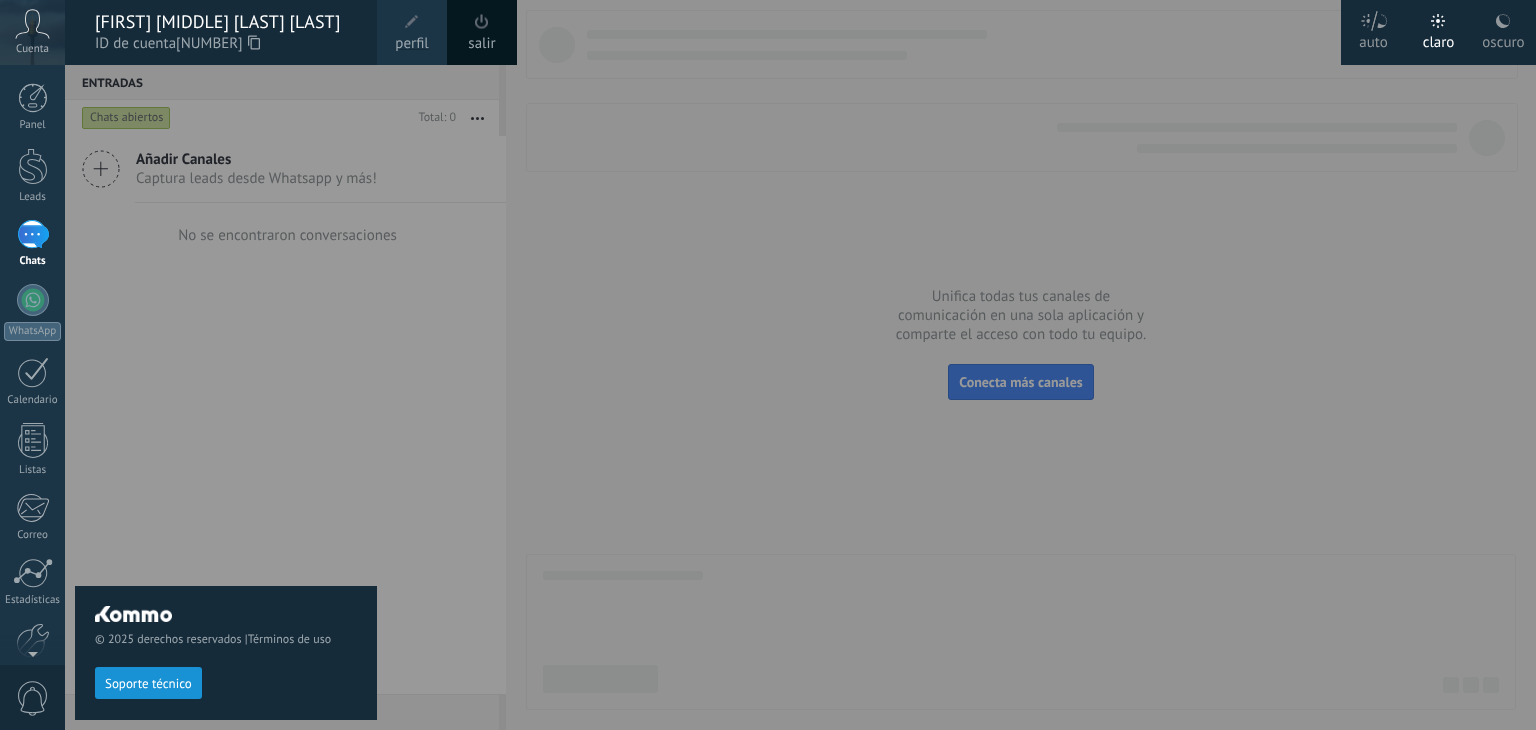click at bounding box center (833, 365) 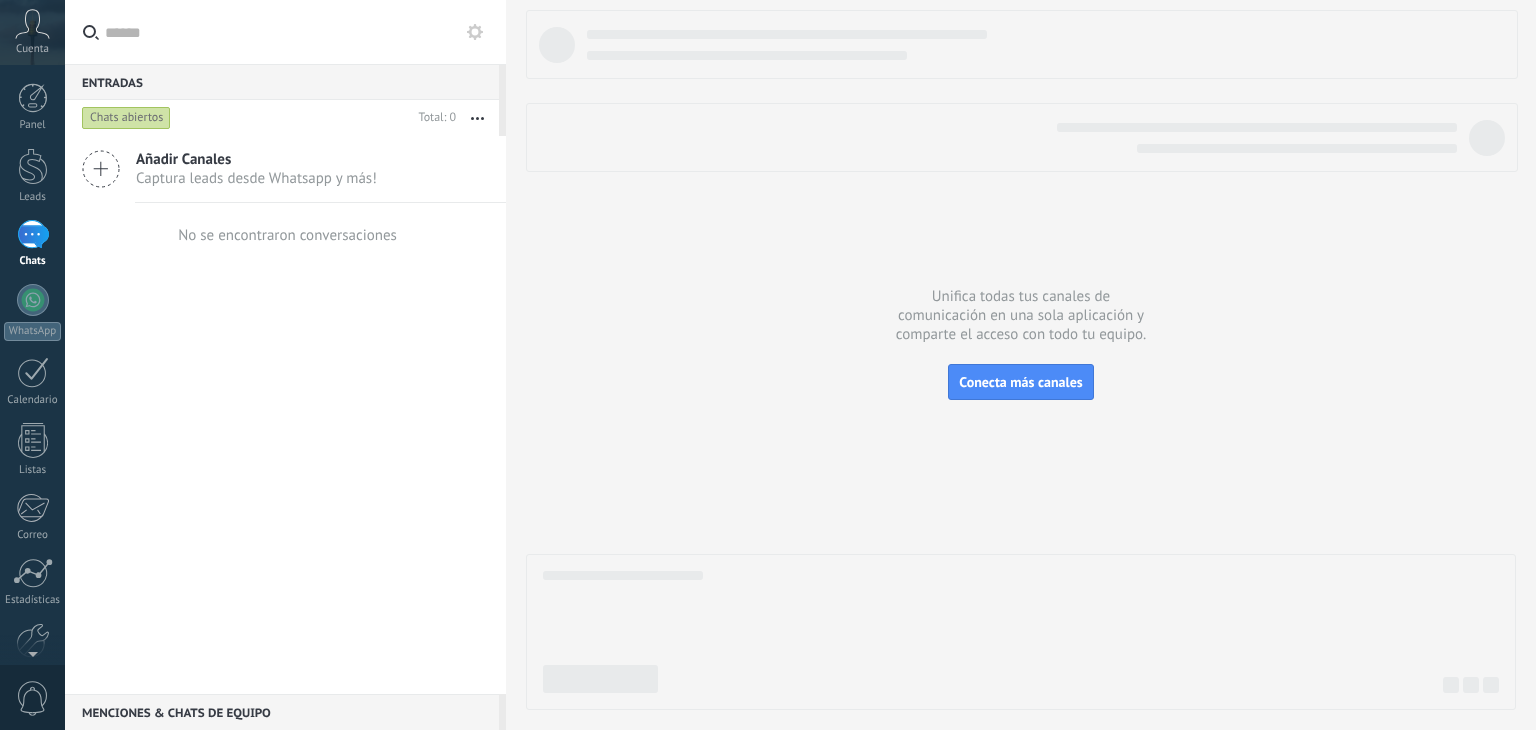 click at bounding box center [1021, 360] 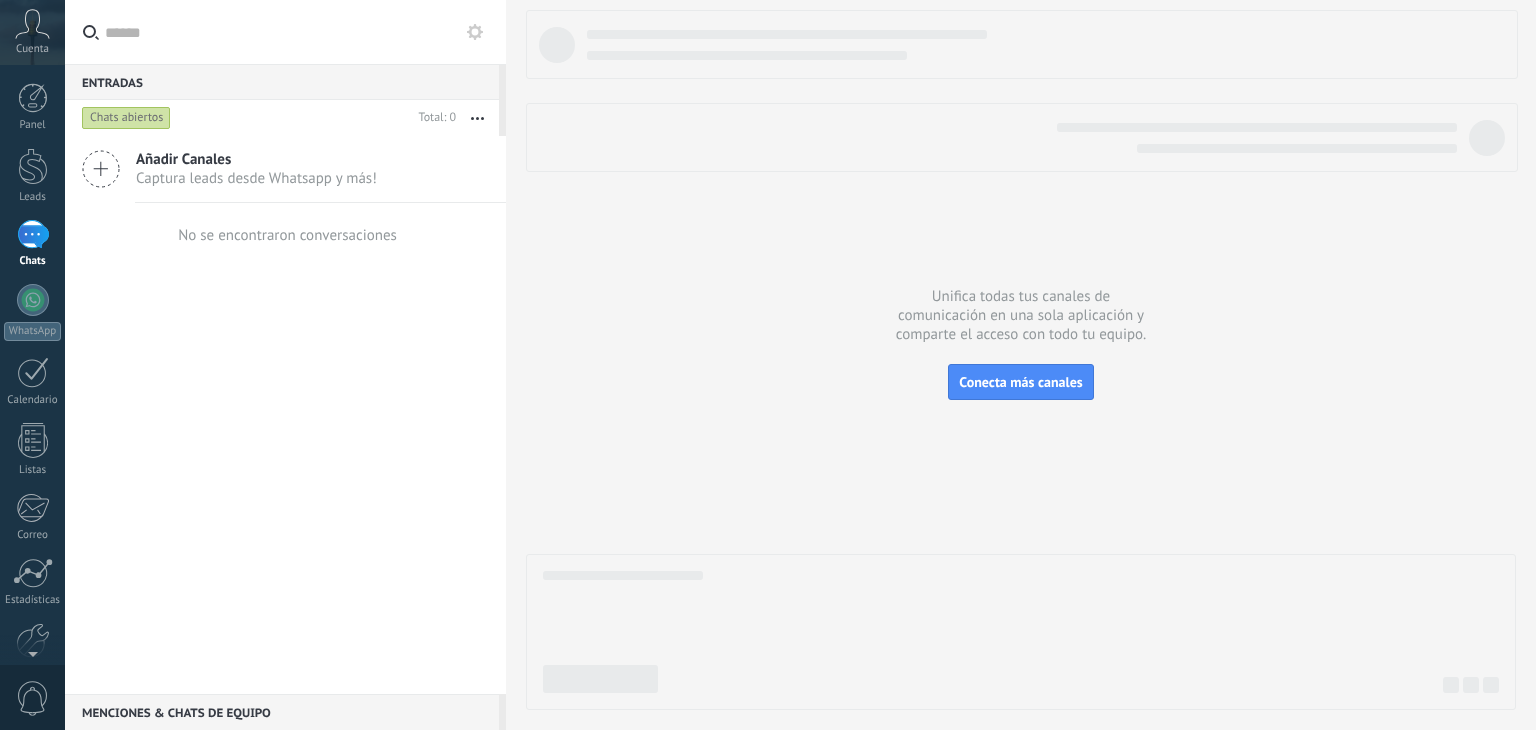 click at bounding box center [33, 234] 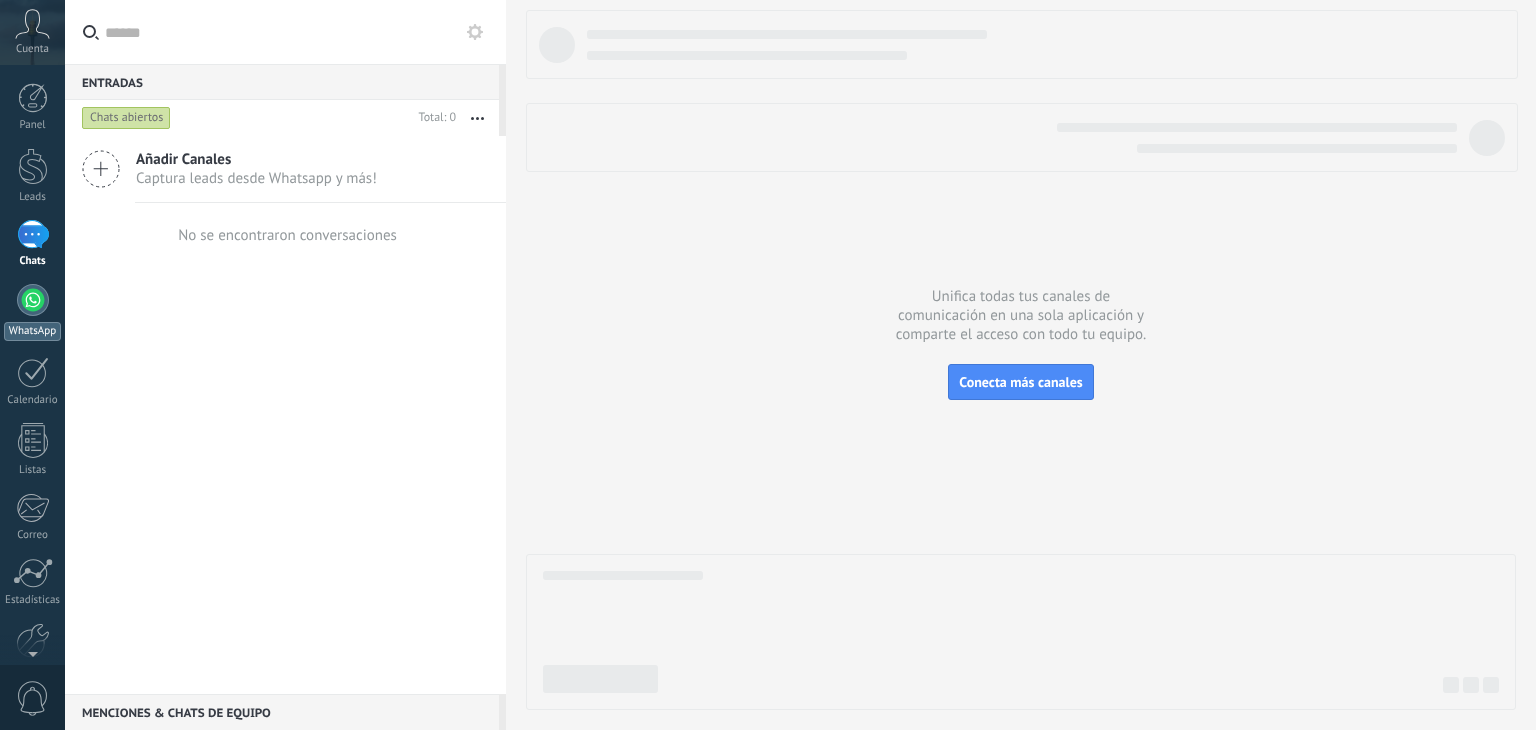 click at bounding box center (33, 300) 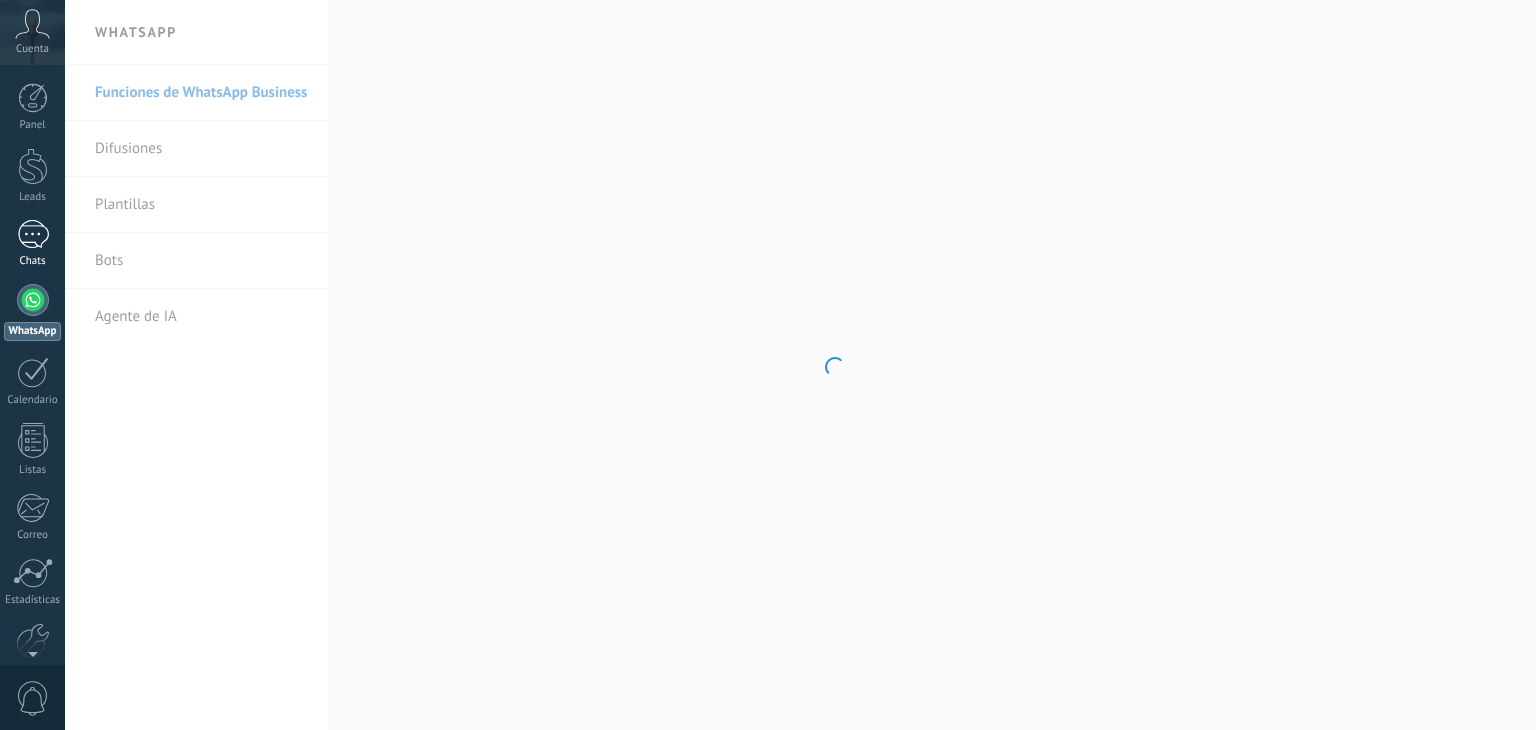 click at bounding box center [33, 234] 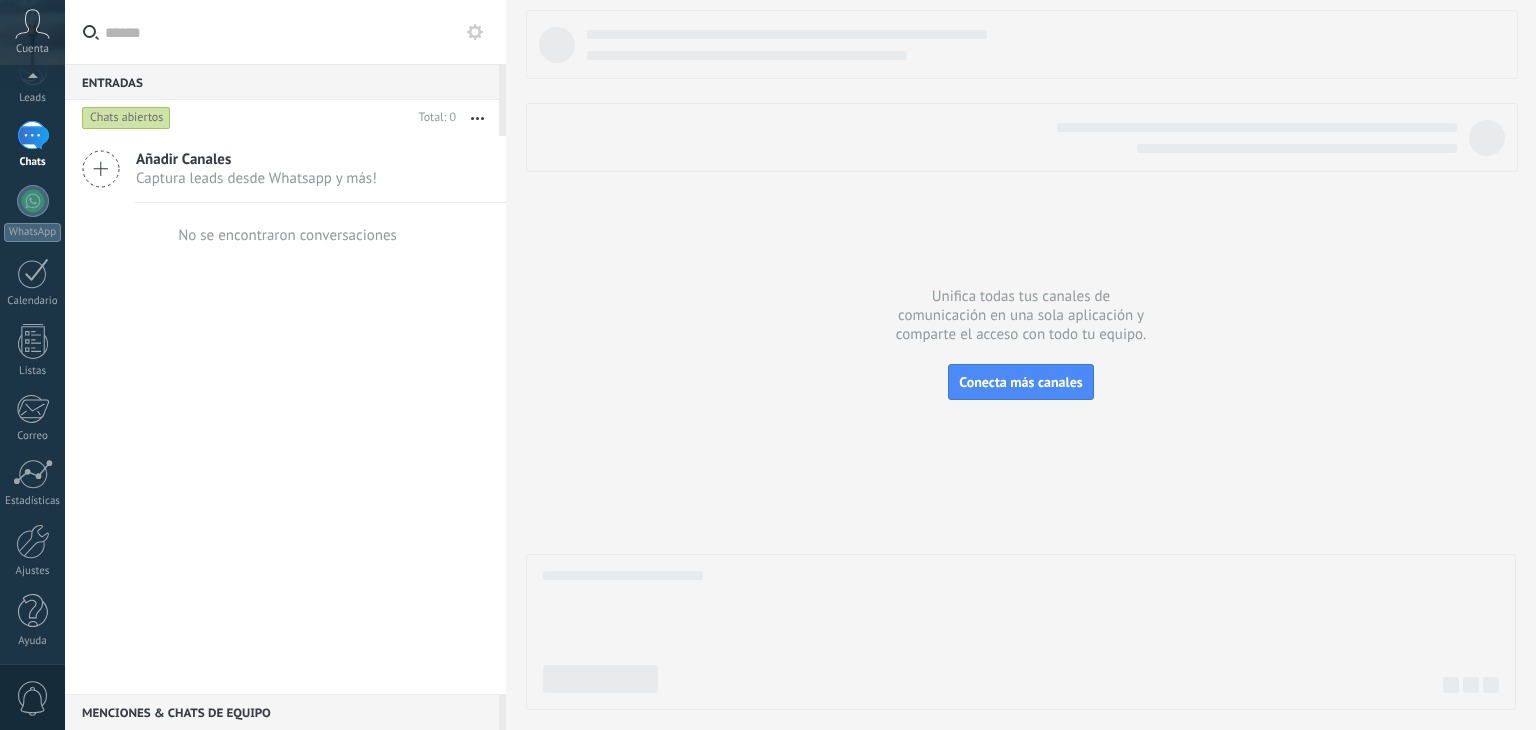 scroll, scrollTop: 100, scrollLeft: 0, axis: vertical 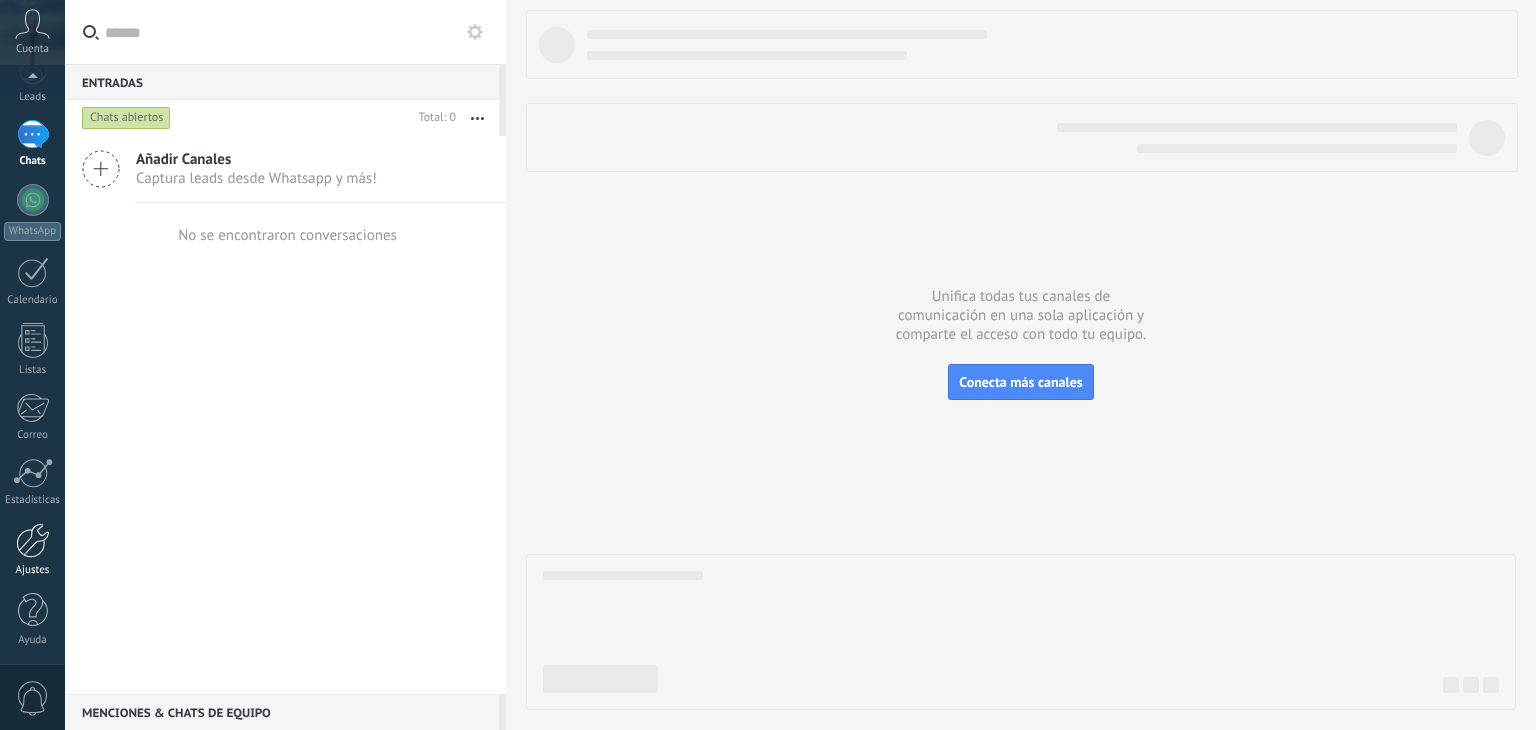 click on "Ajustes" at bounding box center [32, 550] 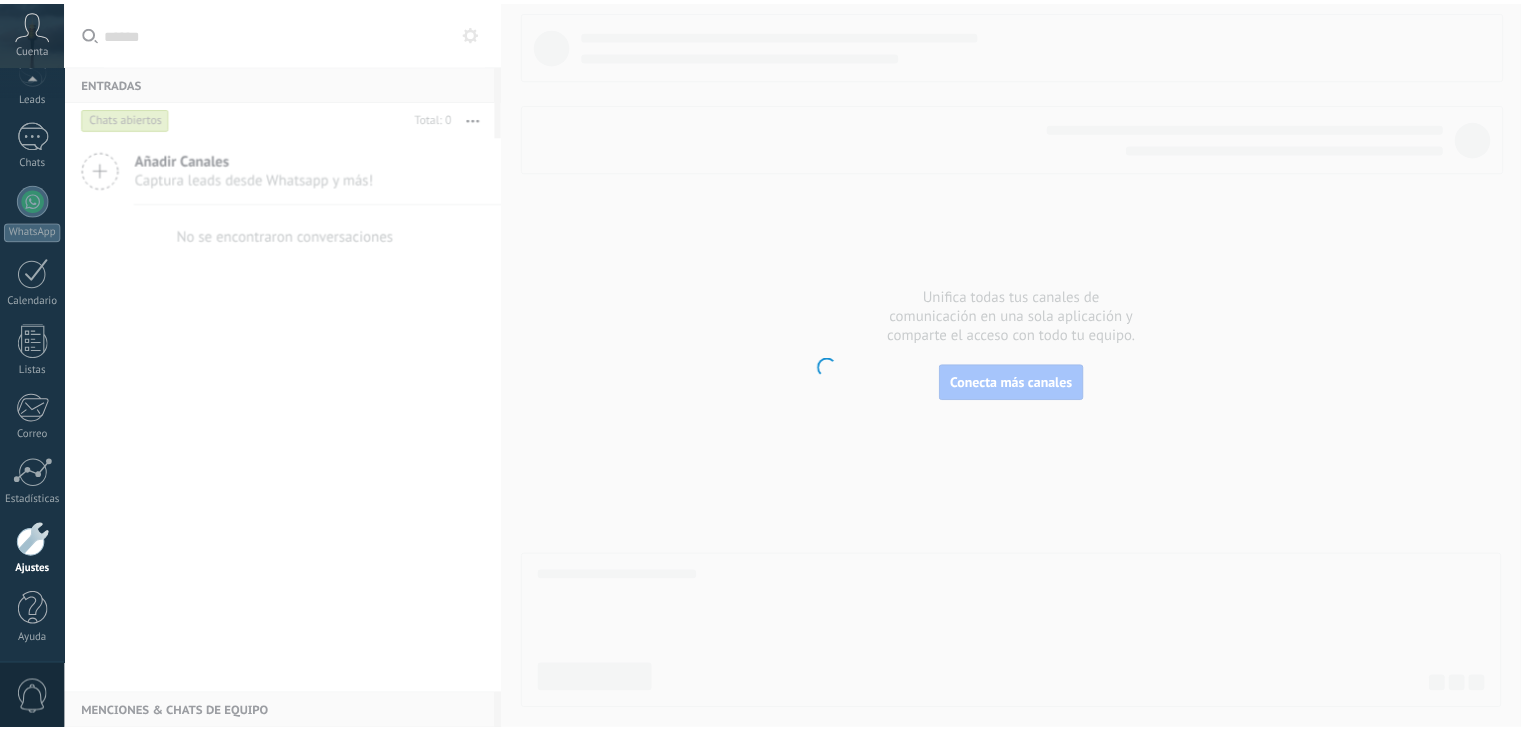 scroll, scrollTop: 101, scrollLeft: 0, axis: vertical 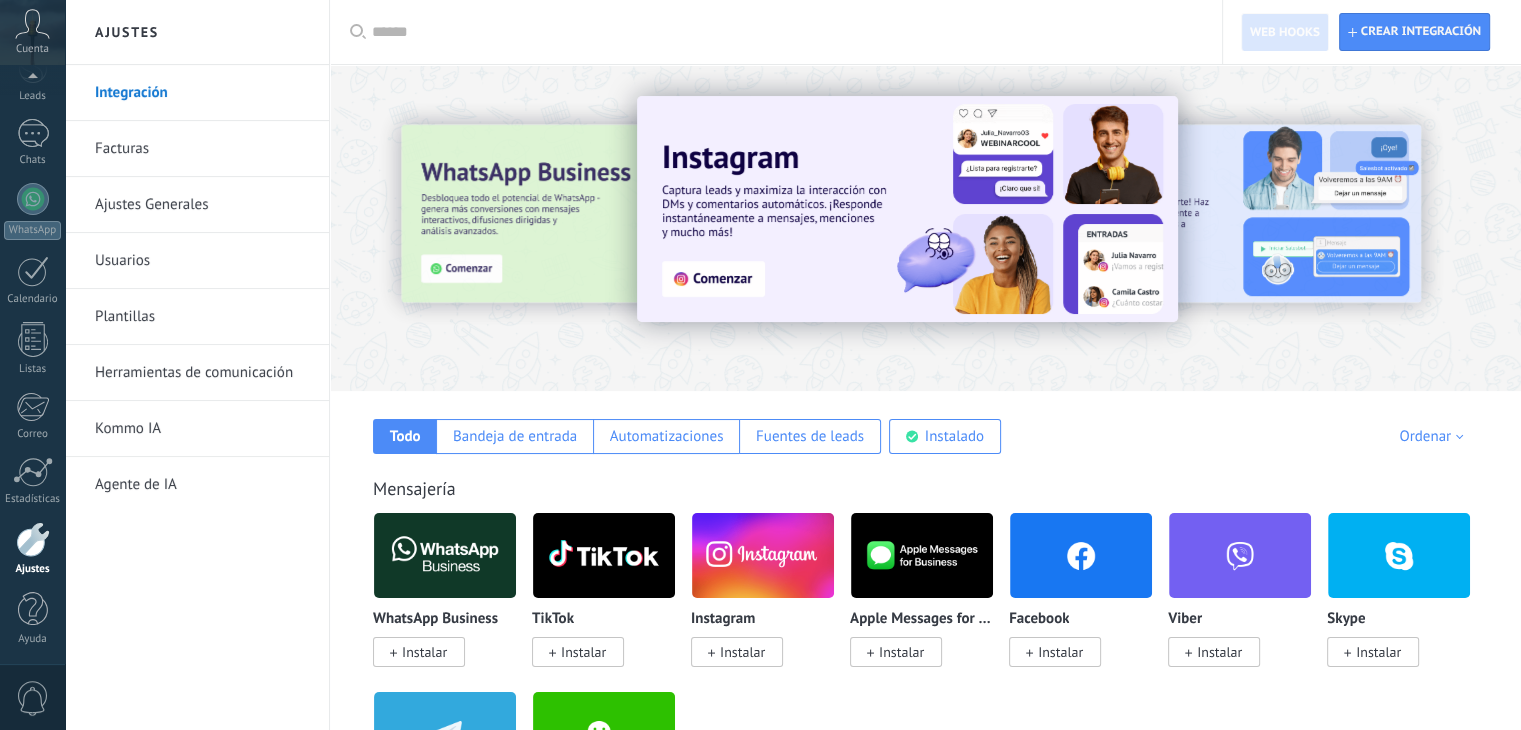 click at bounding box center [783, 32] 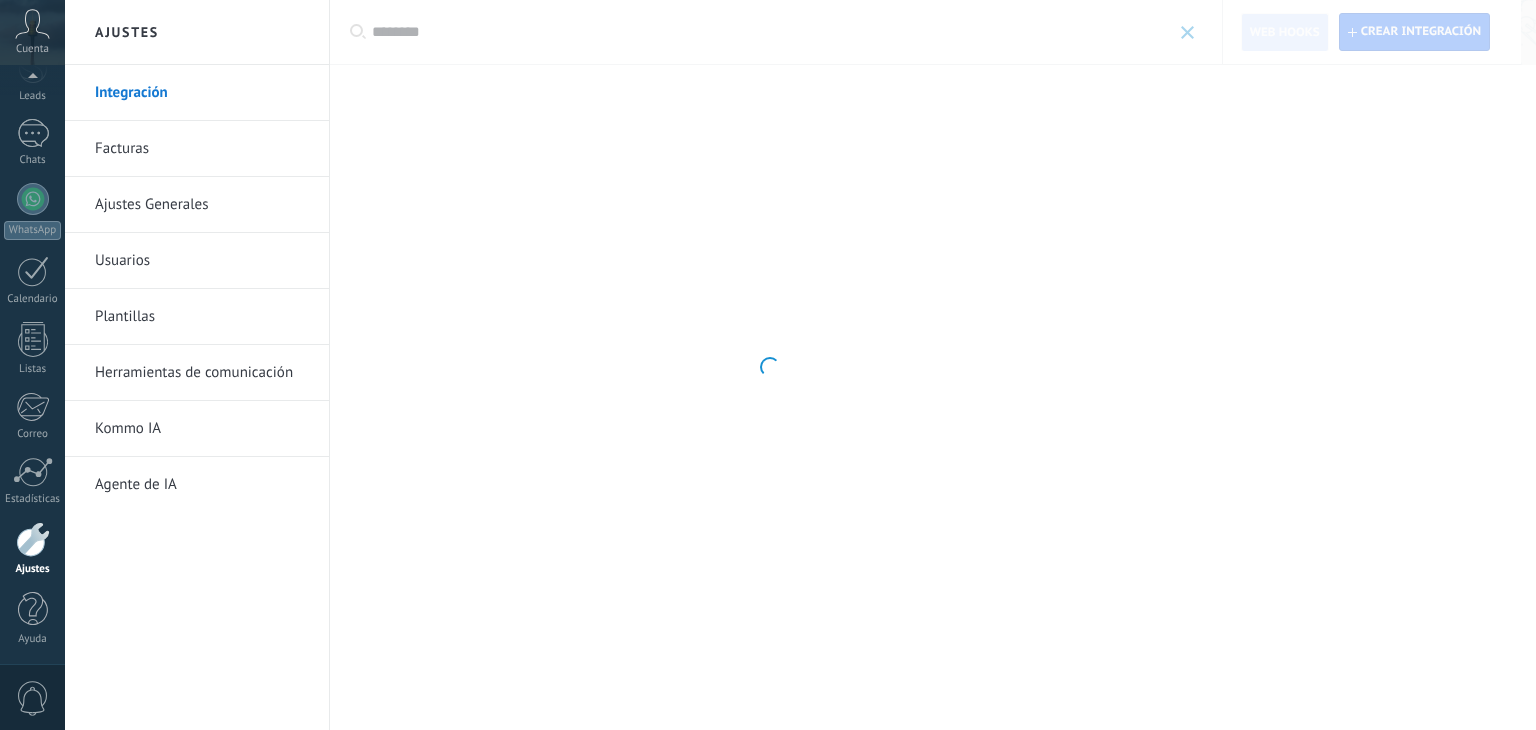 type on "********" 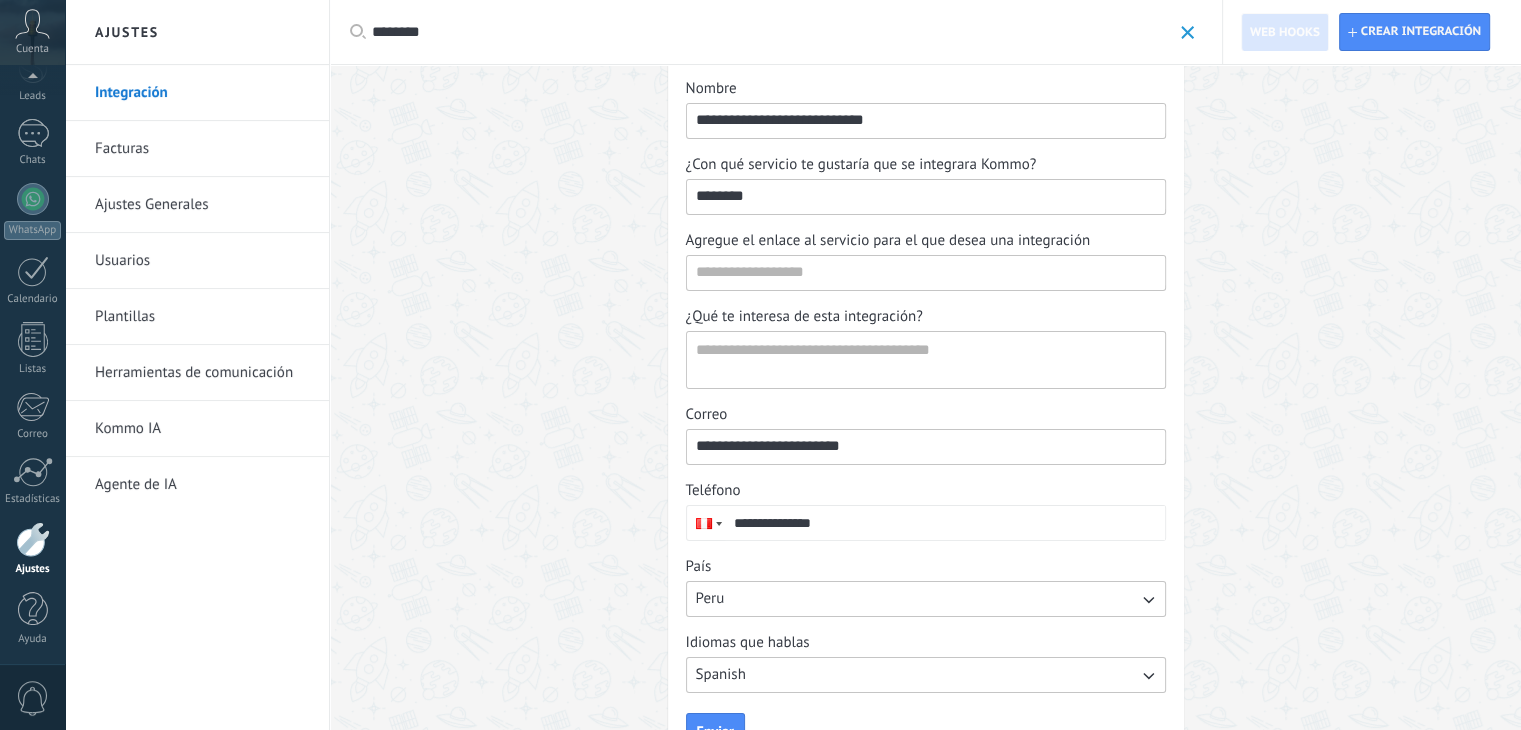 scroll, scrollTop: 226, scrollLeft: 0, axis: vertical 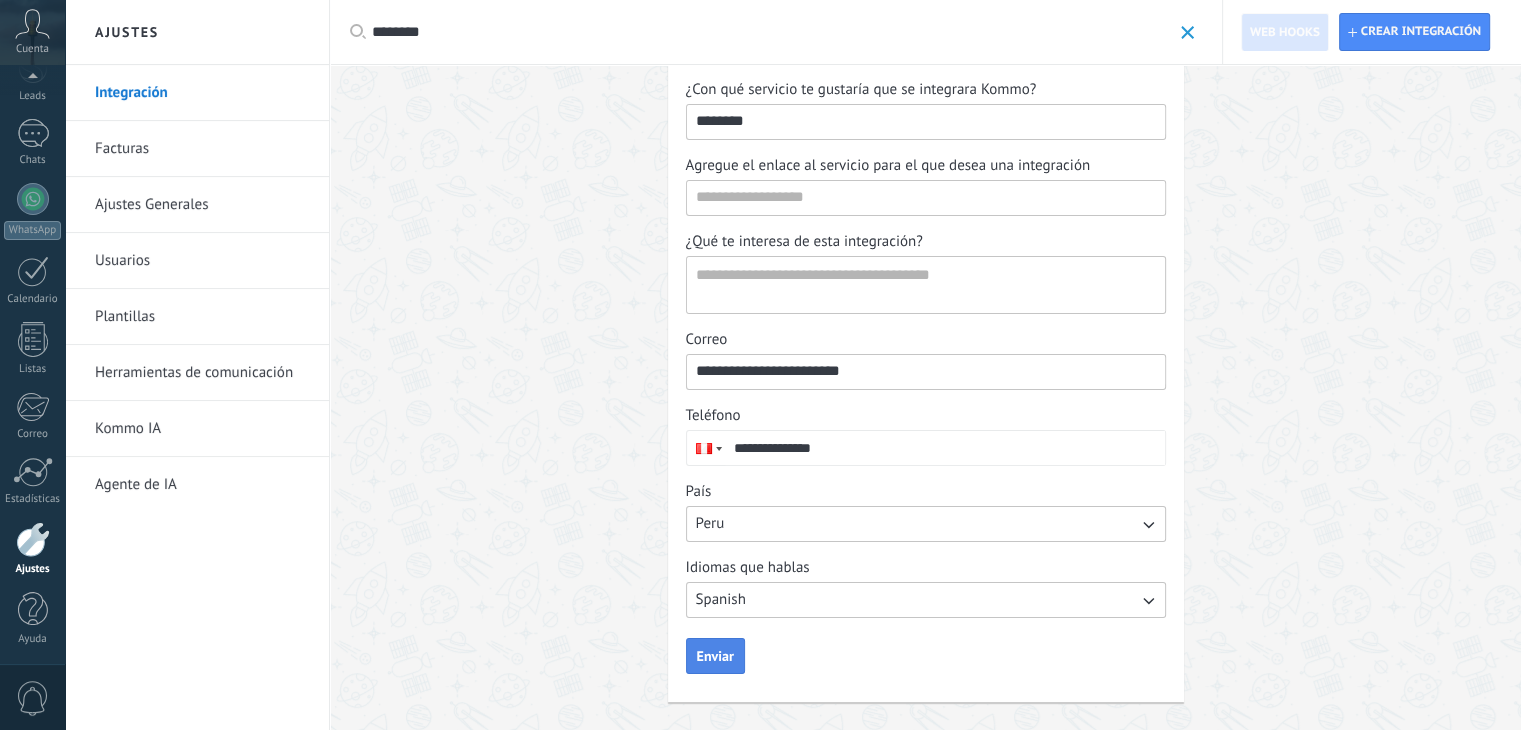 click on "Enviar" at bounding box center (715, 656) 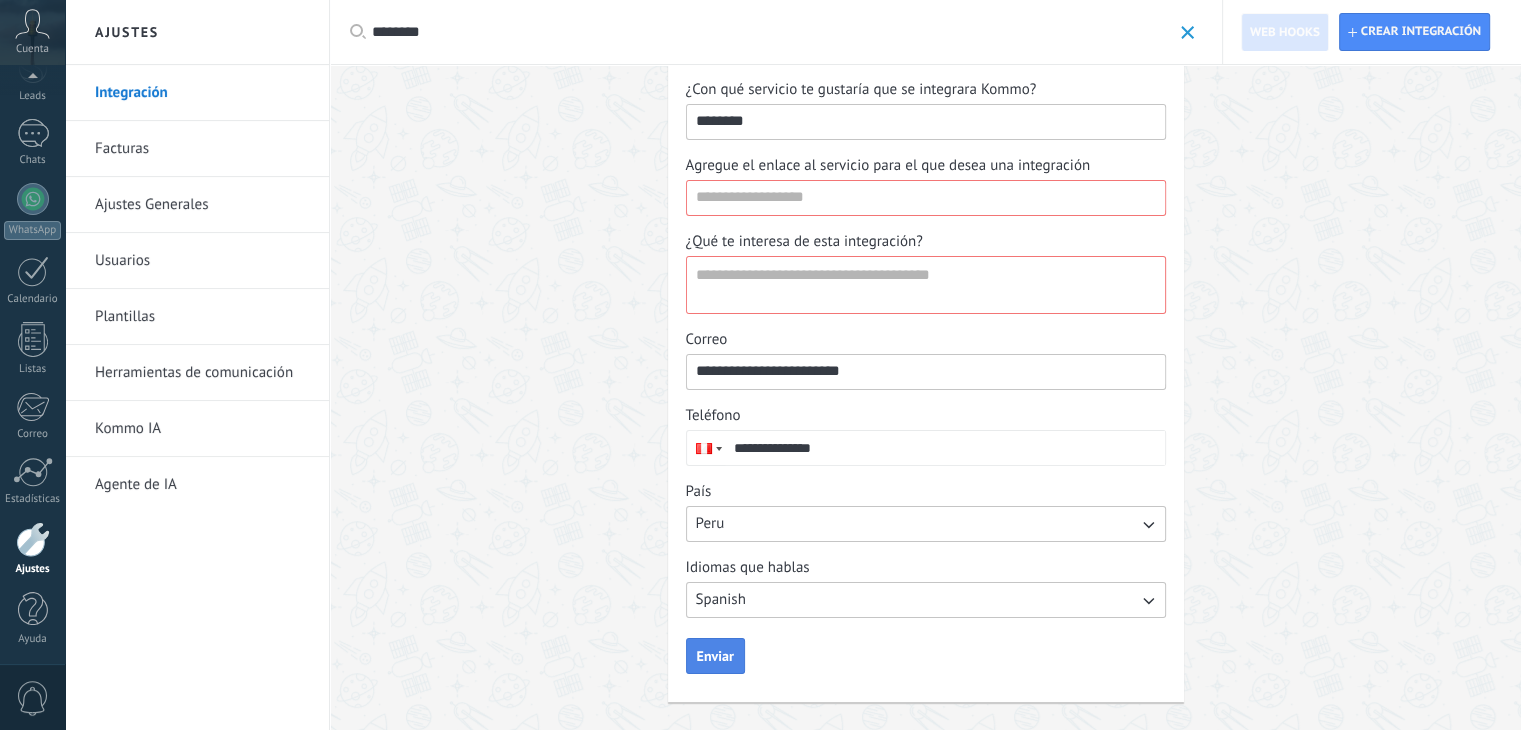 click on "Enviar" at bounding box center [715, 656] 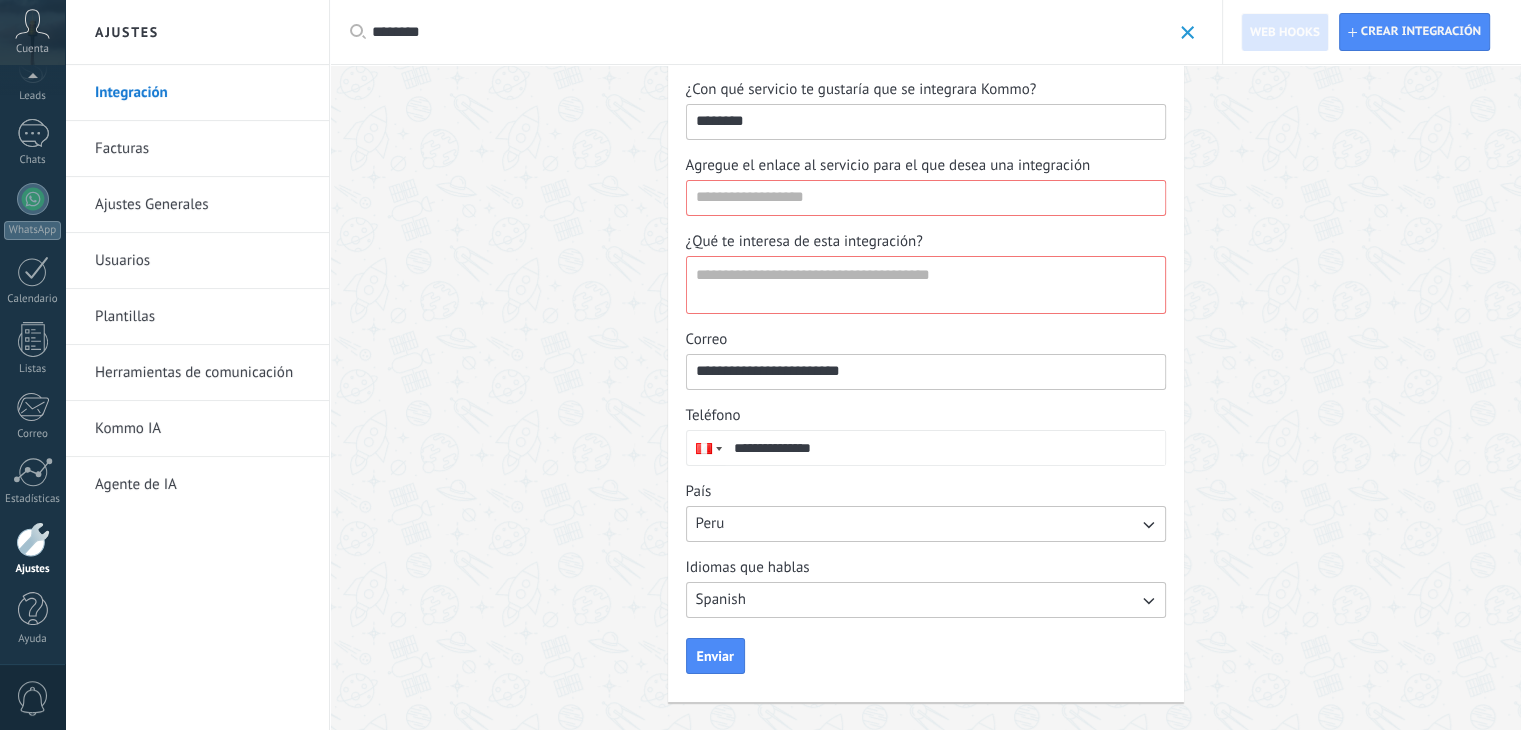click on "Agregue el enlace al servicio para el que desea una integración" at bounding box center (926, 197) 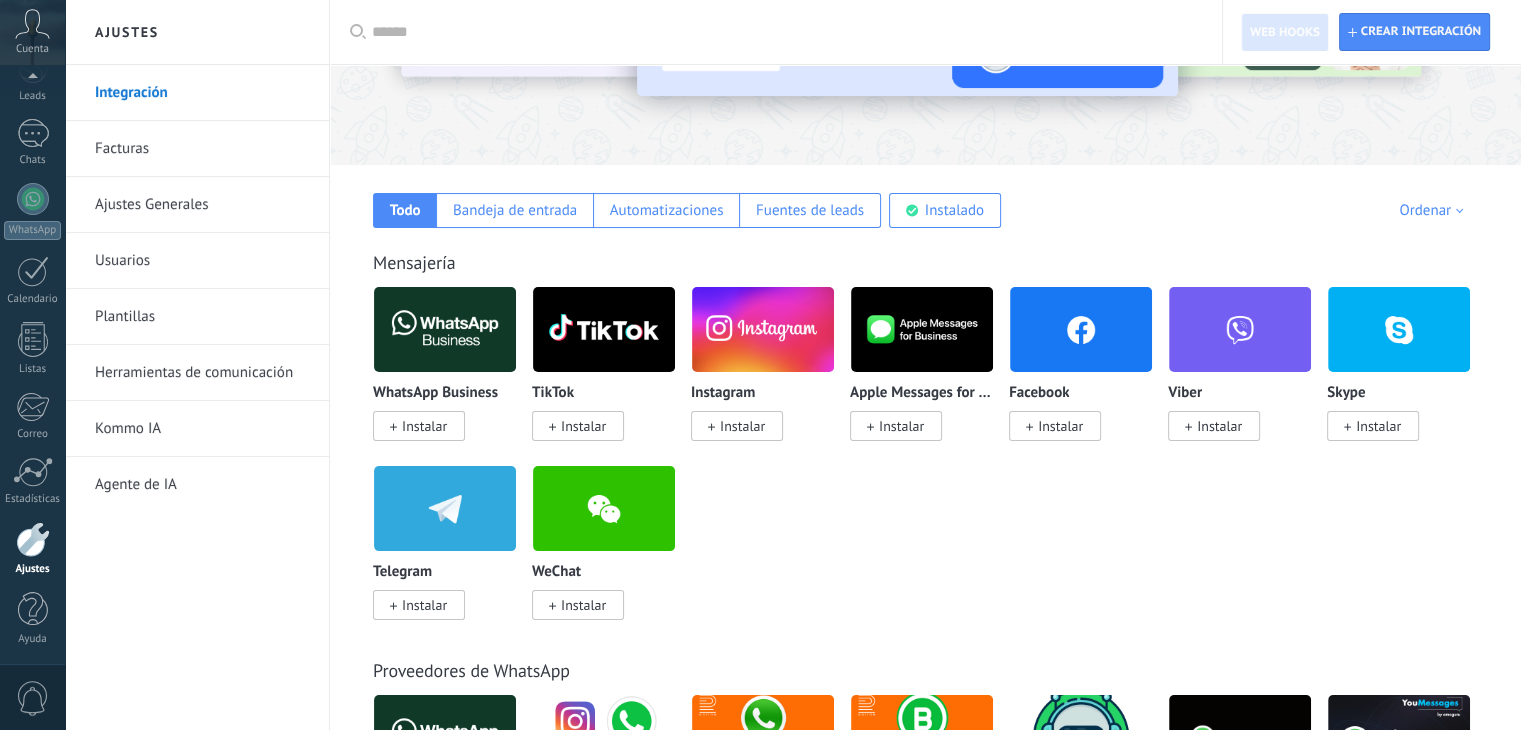 click at bounding box center [783, 32] 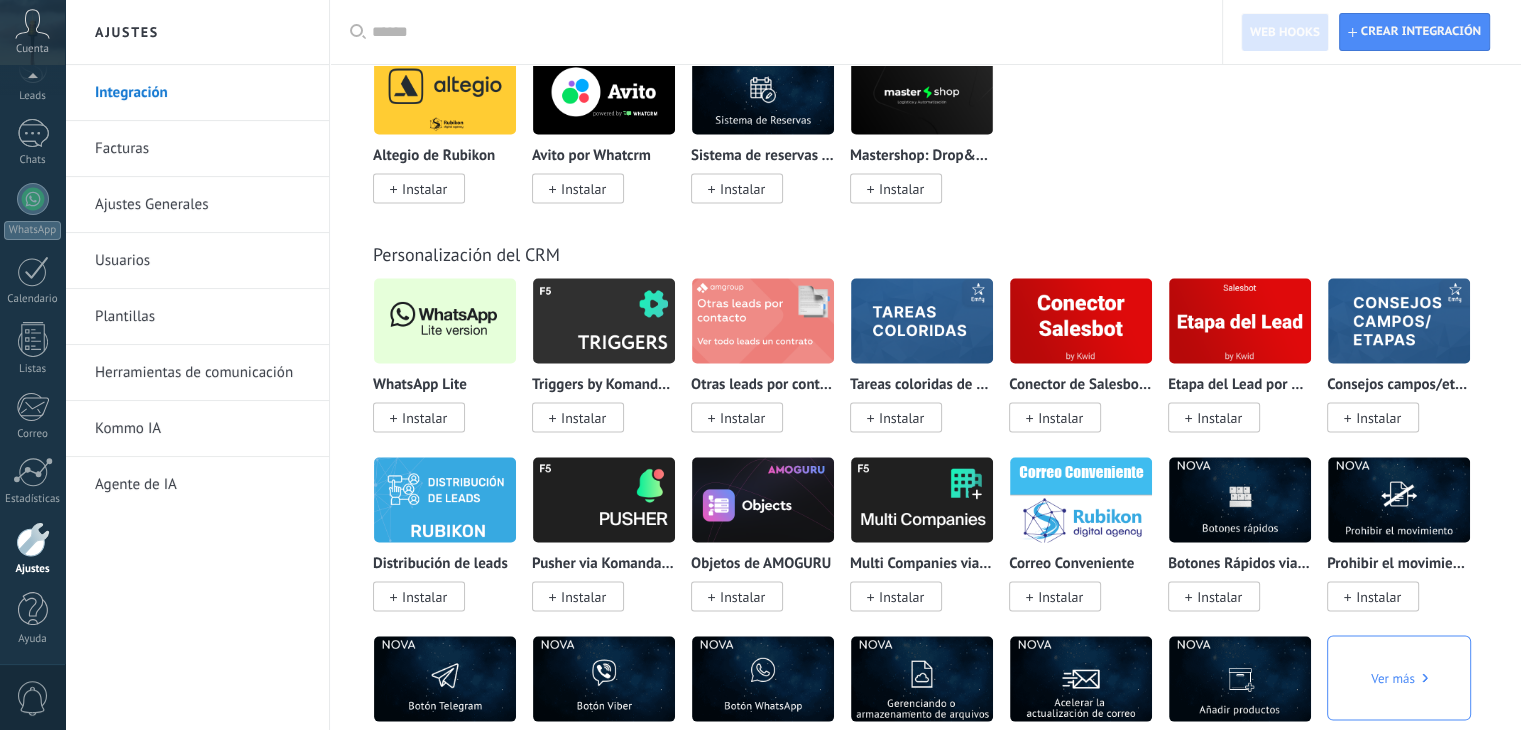 scroll, scrollTop: 3626, scrollLeft: 0, axis: vertical 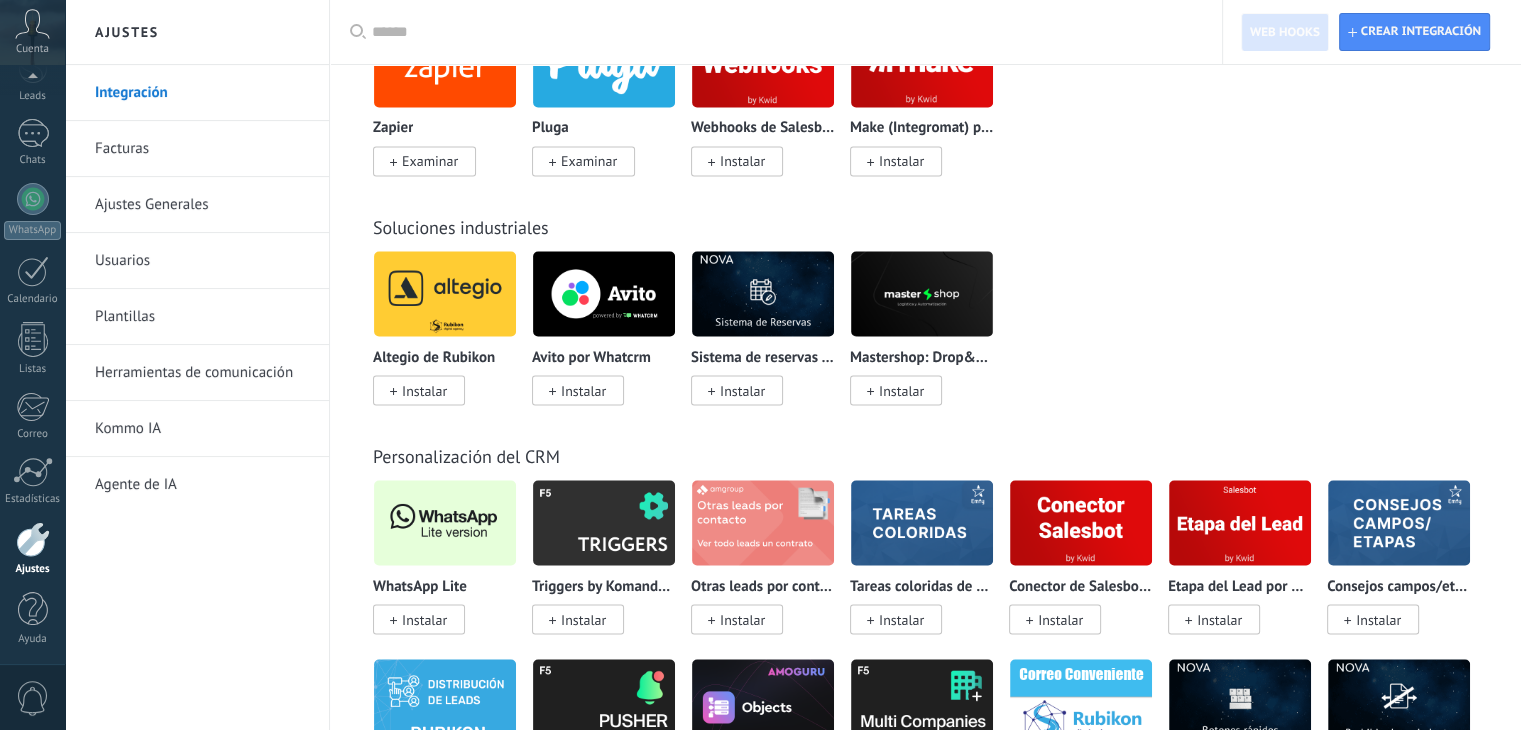 click at bounding box center (783, 32) 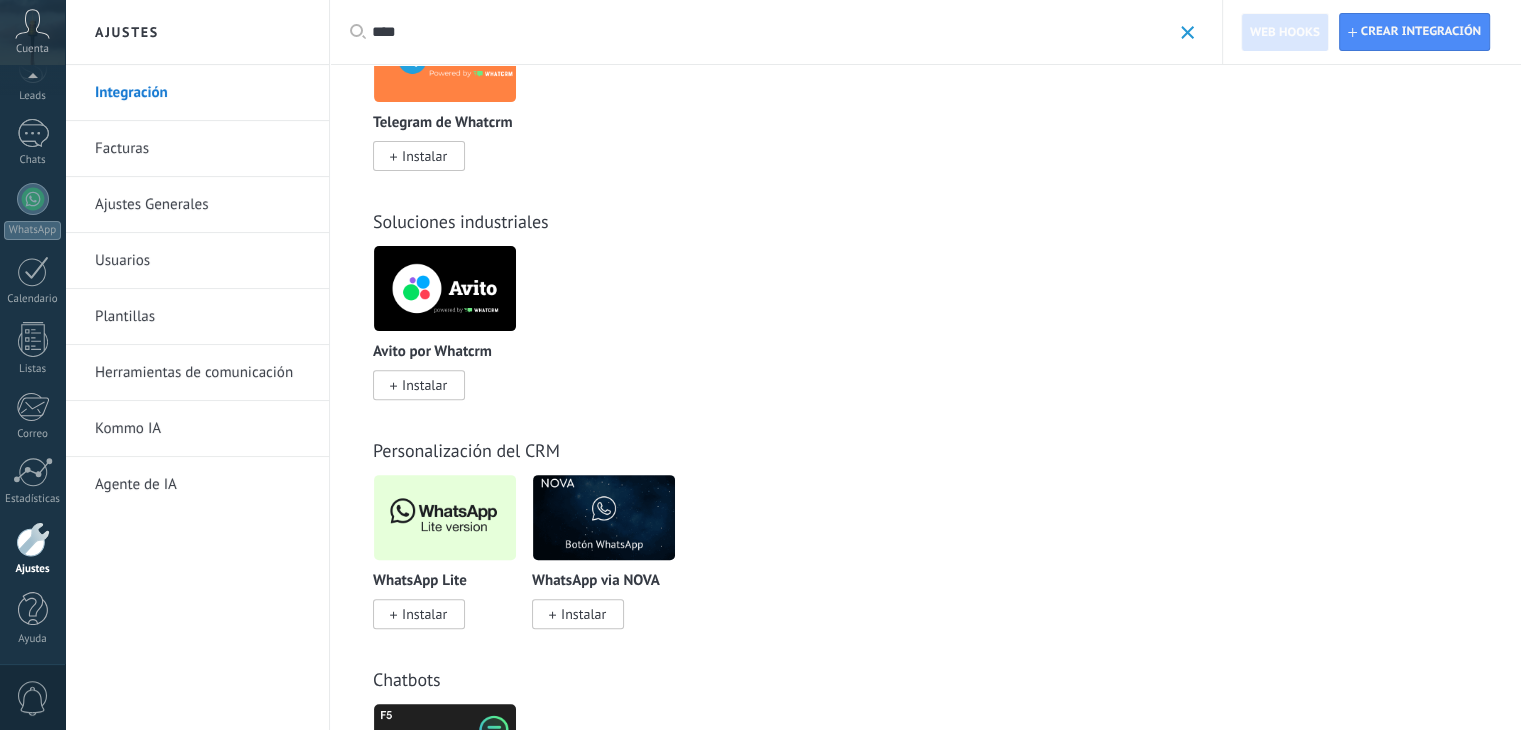scroll, scrollTop: 700, scrollLeft: 0, axis: vertical 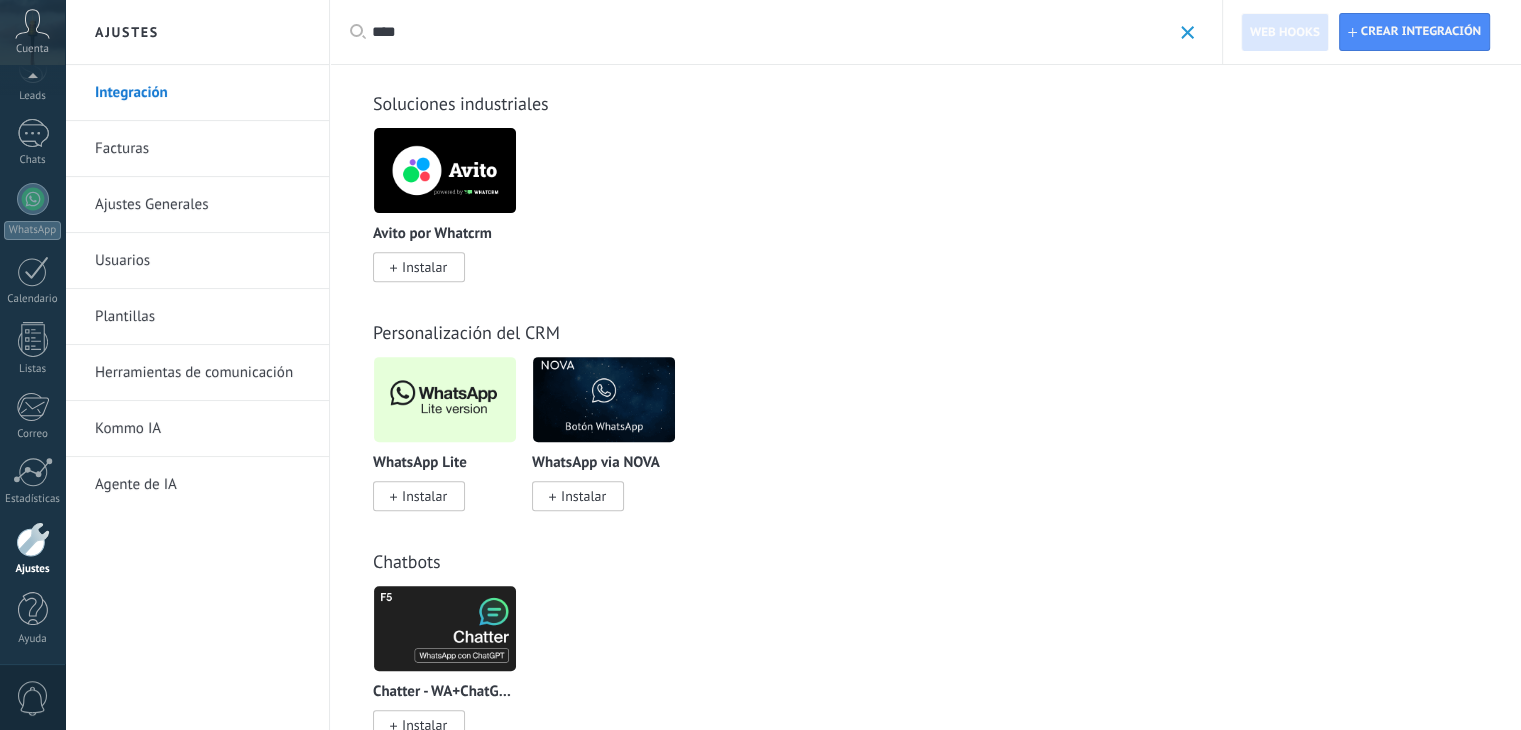 type on "****" 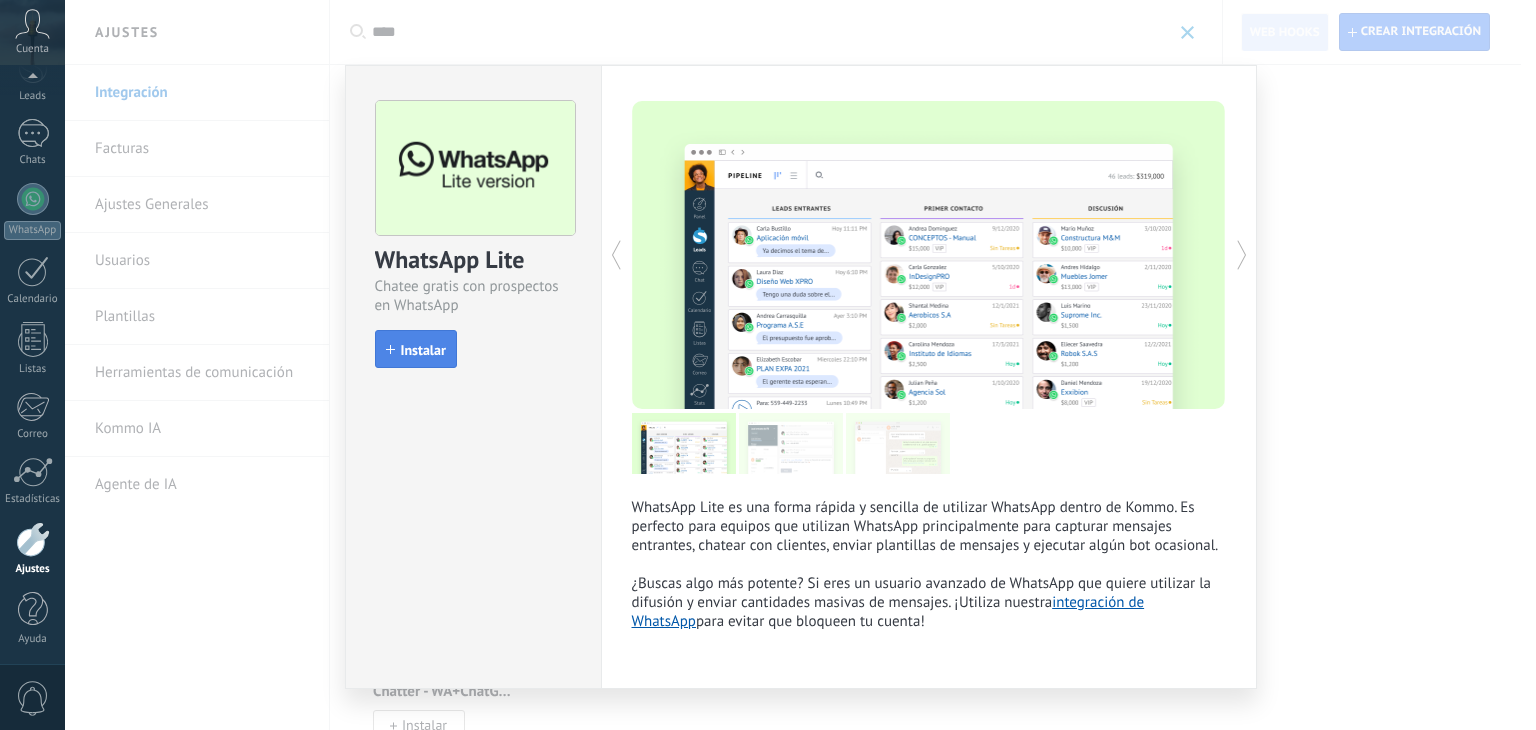 click on "Instalar" at bounding box center [416, 349] 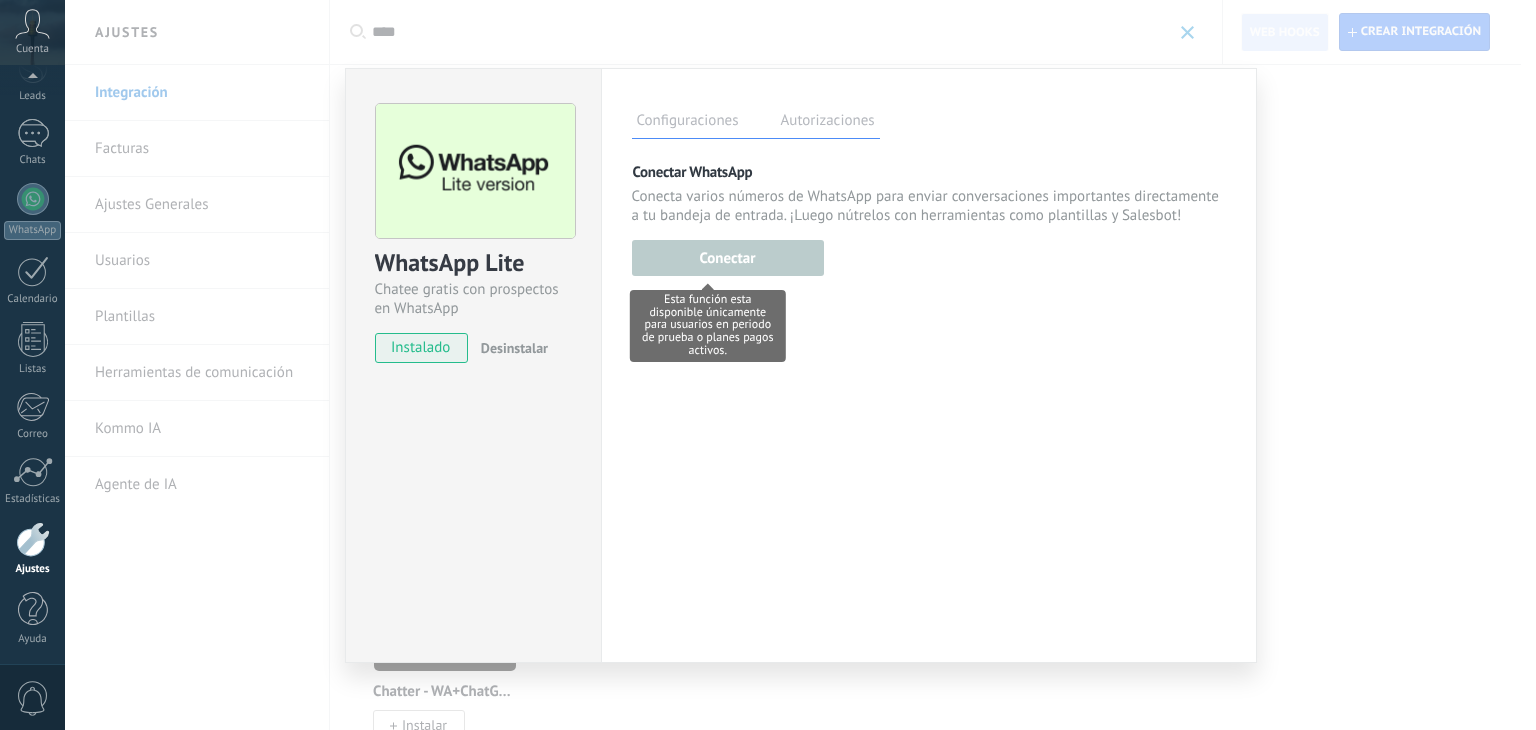 click at bounding box center (728, 255) 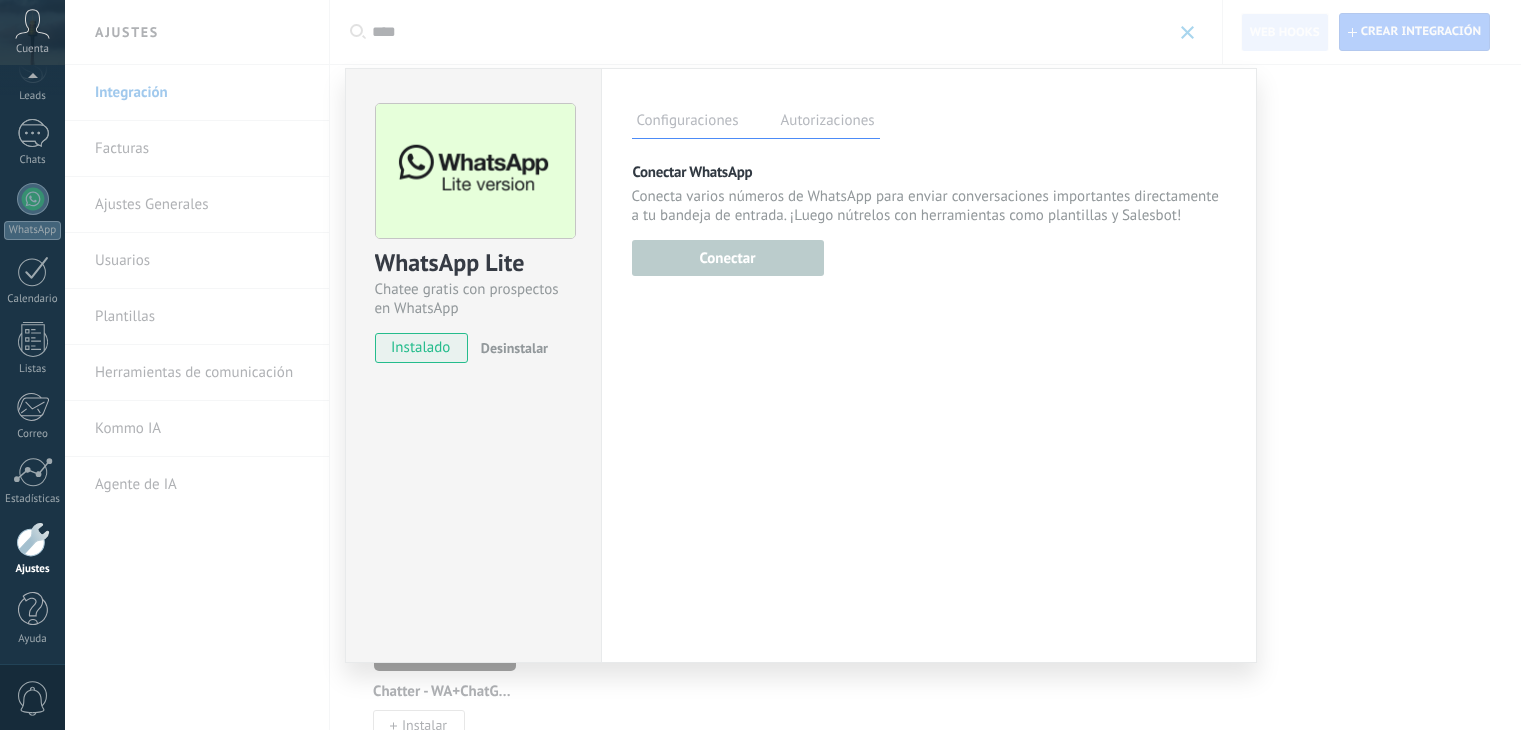 click on "Configuraciones Autorizaciones Esta pestaña registra a los usuarios que han concedido acceso a las integración a esta cuenta. Si deseas remover la posibilidad que un usuario pueda enviar solicitudes a la cuenta en nombre de esta integración, puedes revocar el acceso. Si el acceso a todos los usuarios es revocado, la integración dejará de funcionar. Esta aplicacion está instalada, pero nadie le ha dado acceso aun. Más de 2 mil millones de personas utilizan activamente WhatsApp para conectarse con amigos, familiares y empresas. Esta integración agrega el chat más popular a tu arsenal de comunicación: captura automáticamente leads desde los mensajes entrantes, comparte el acceso al chat con todo tu equipo y potencia todo con las herramientas integradas de Kommo, como el botón de compromiso y Salesbot. más _:  Guardar Conectar WhatsApp Conectar
Usa tu teléfono al menos  una vez en 14 días  , para permanecer conectado." at bounding box center [929, 365] 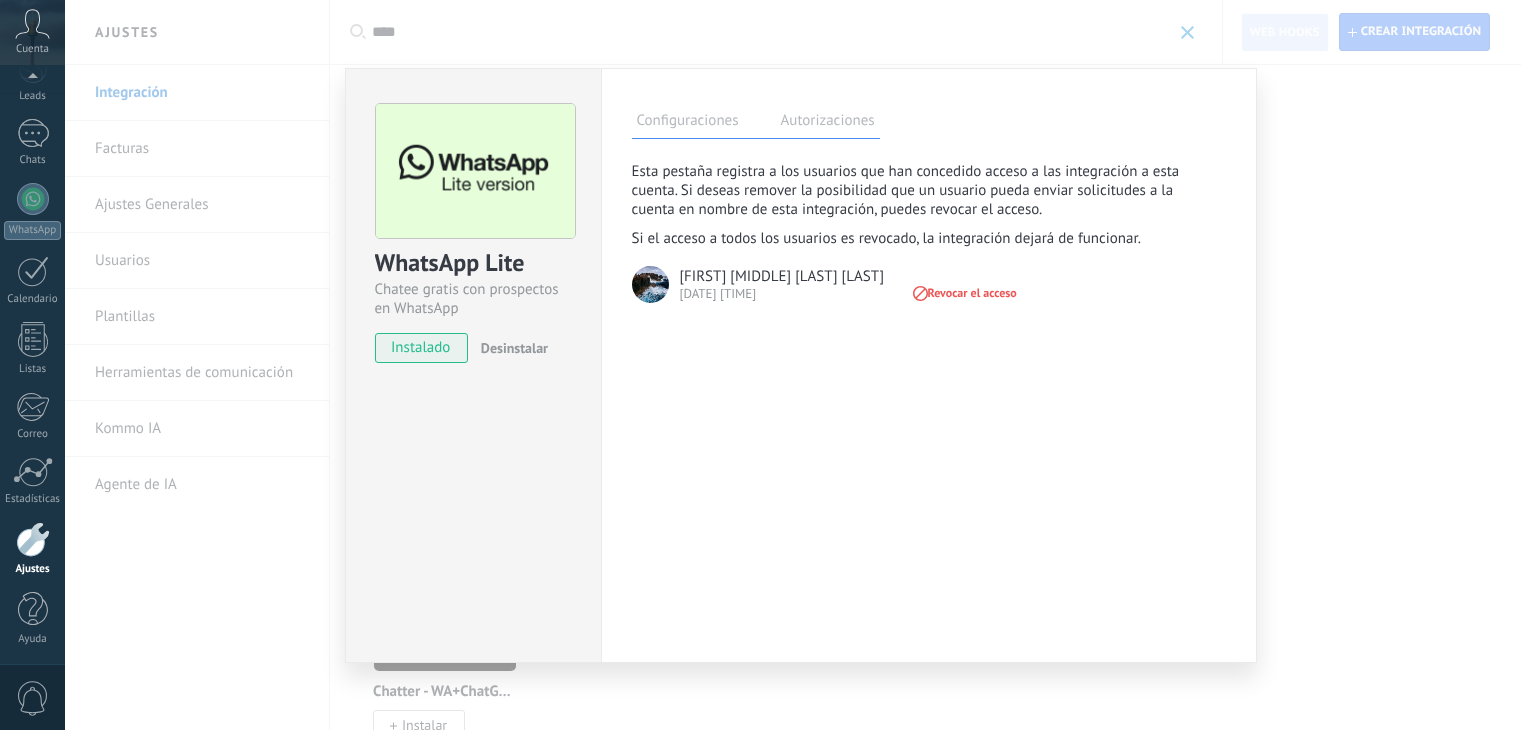 click on "Configuraciones" at bounding box center (688, 123) 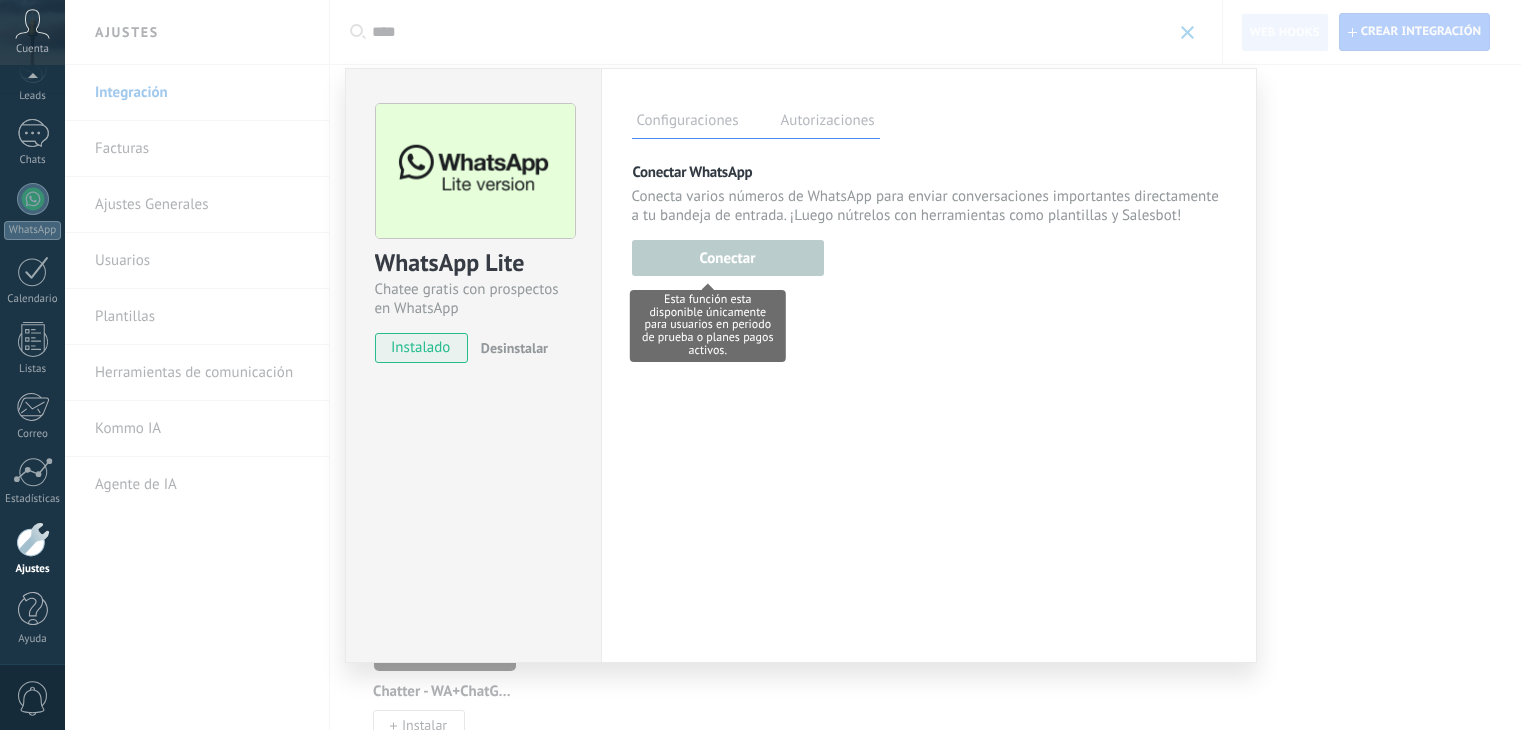 click at bounding box center (728, 255) 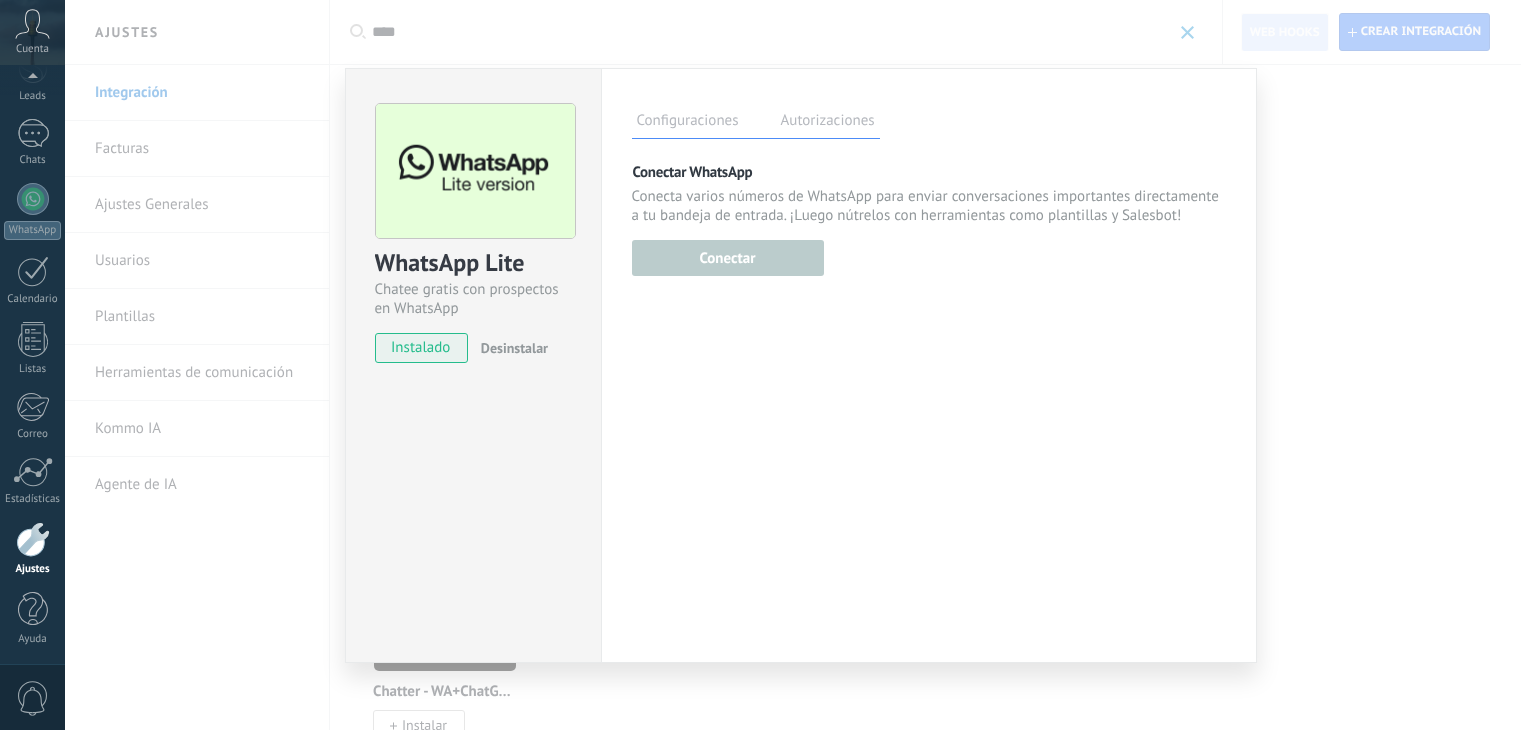 click on "instalado" at bounding box center (421, 348) 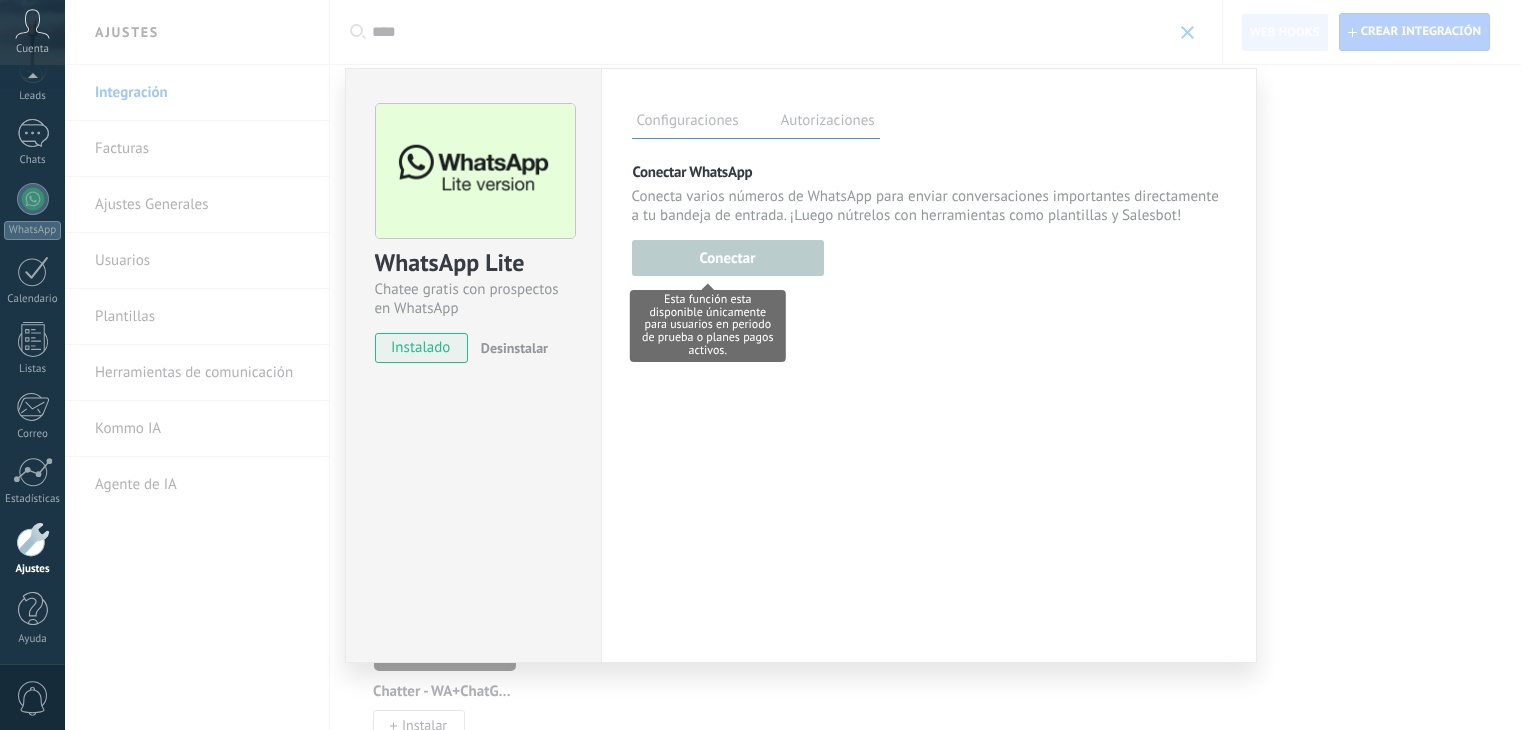 click at bounding box center (728, 255) 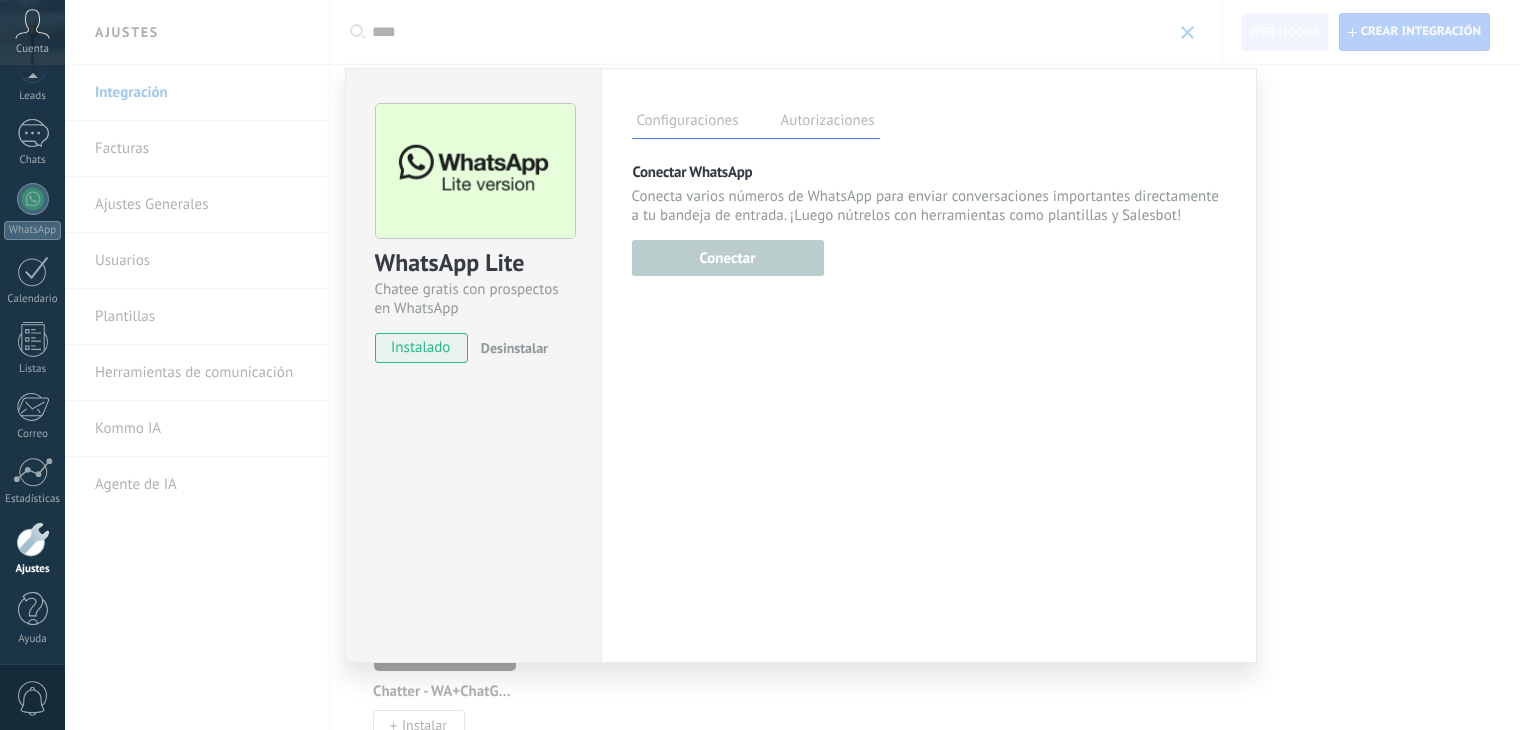 click on "Conecta varios números de WhatsApp para enviar conversaciones importantes directamente a tu bandeja de entrada. ¡Luego nútrelos con herramientas como plantillas y Salesbot!" at bounding box center [929, 206] 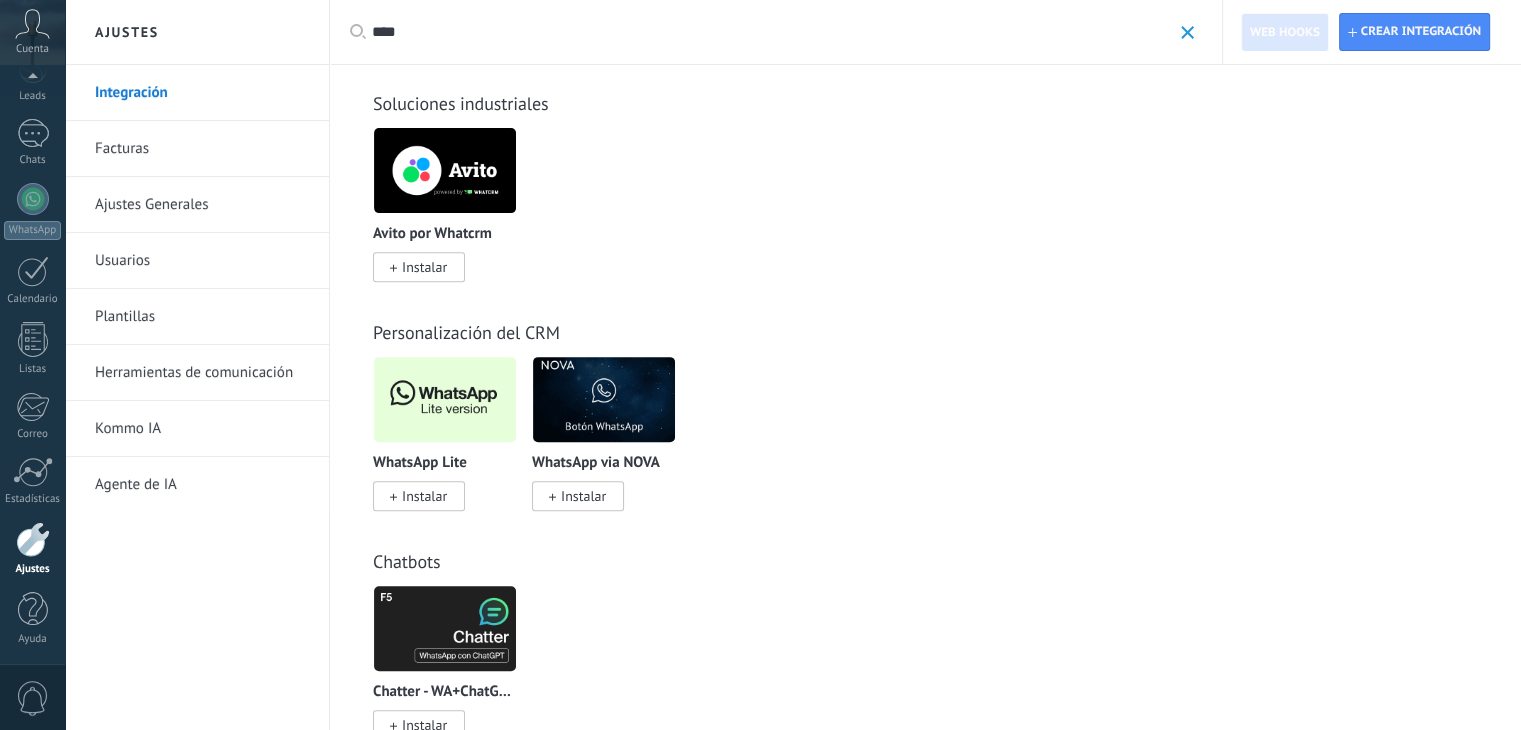 click on "Instalar" at bounding box center [424, 496] 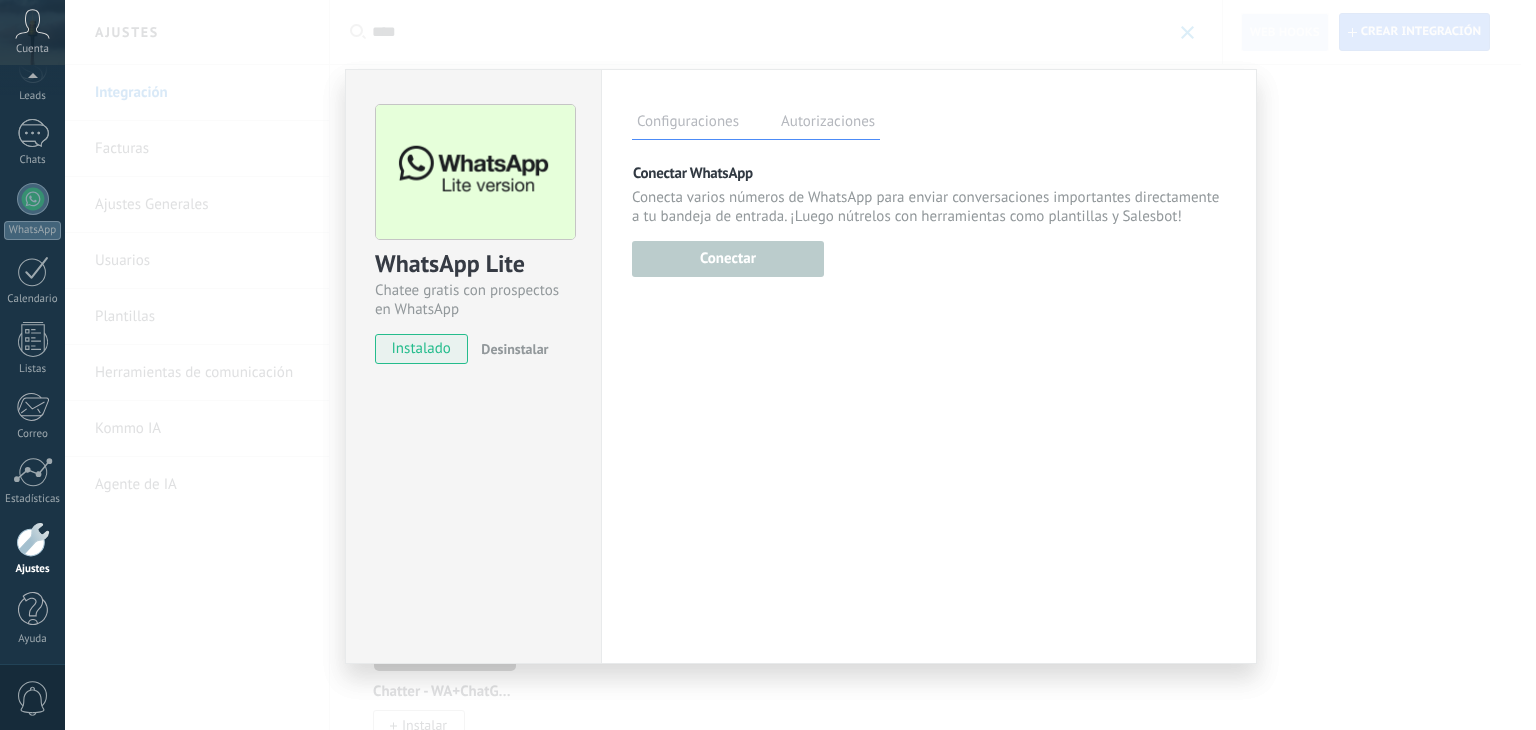 click on "Autorizaciones" at bounding box center (828, 124) 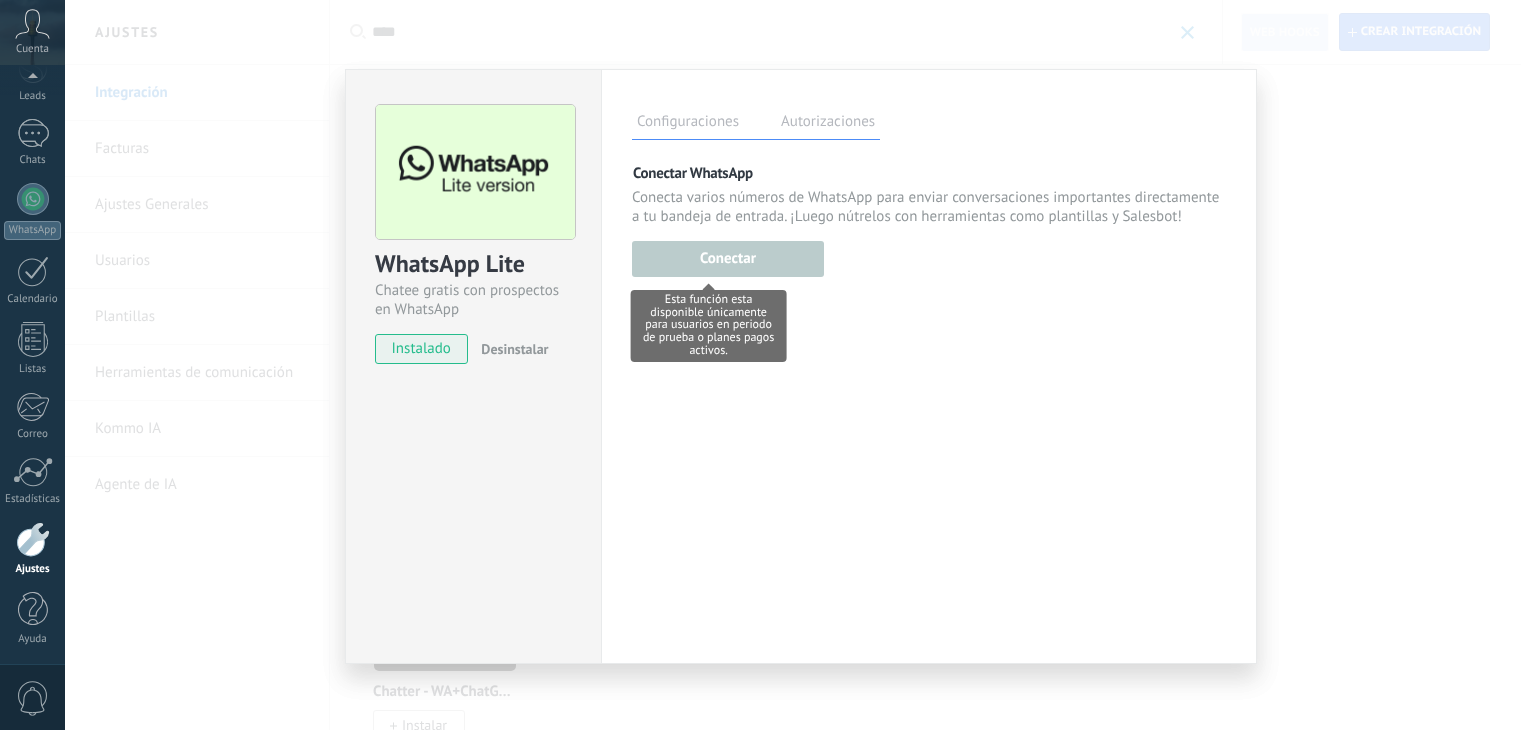click at bounding box center (728, 256) 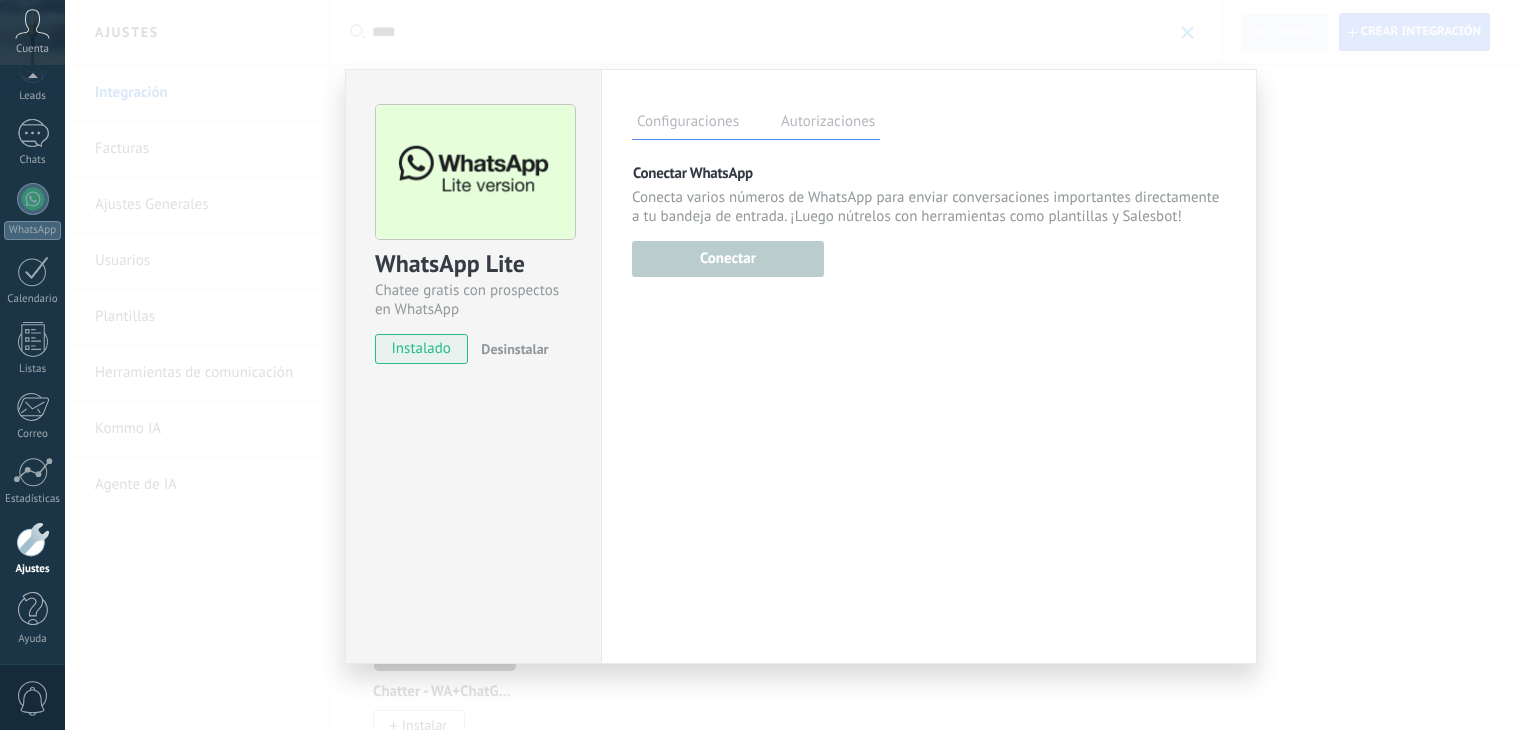 click on "Autorizaciones" at bounding box center (828, 124) 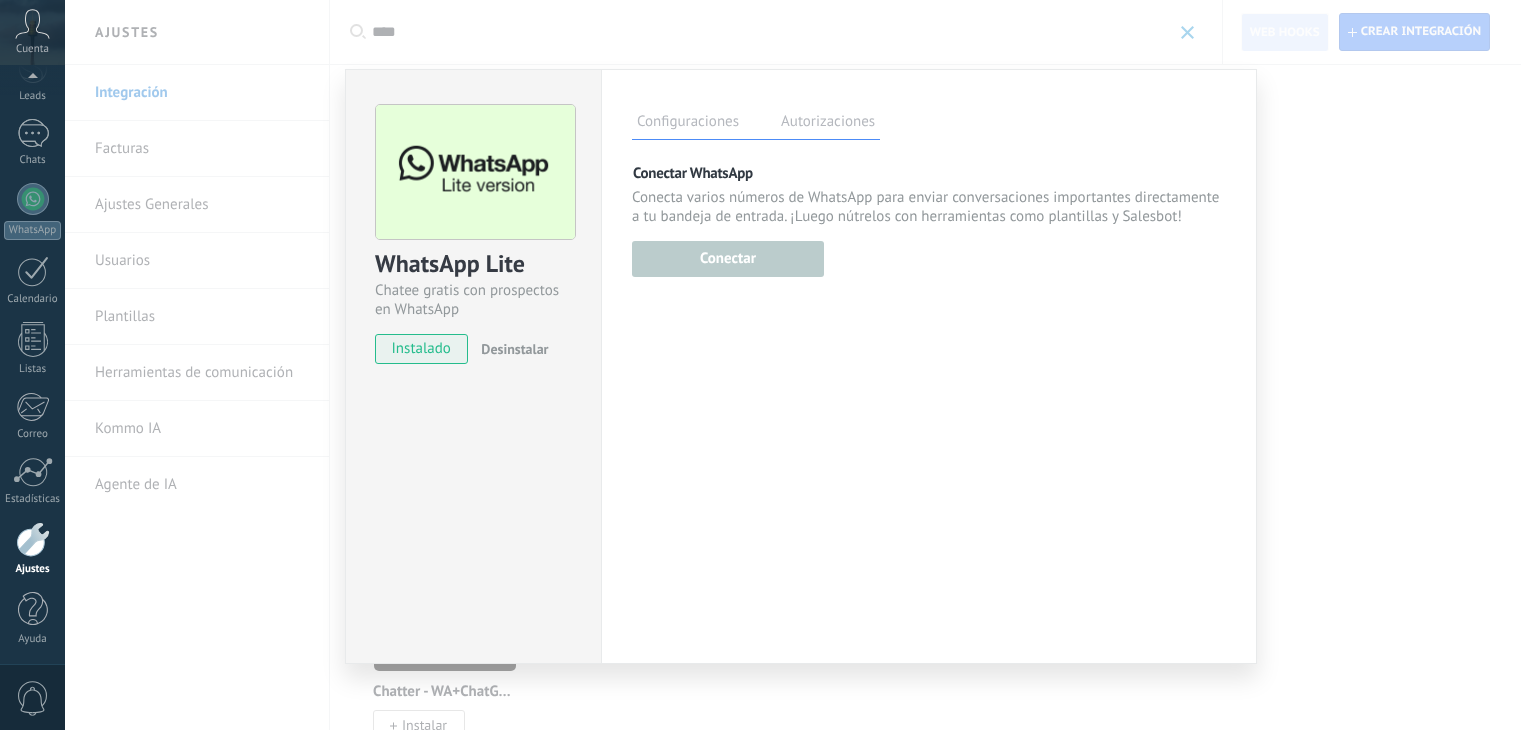 click at bounding box center (728, 256) 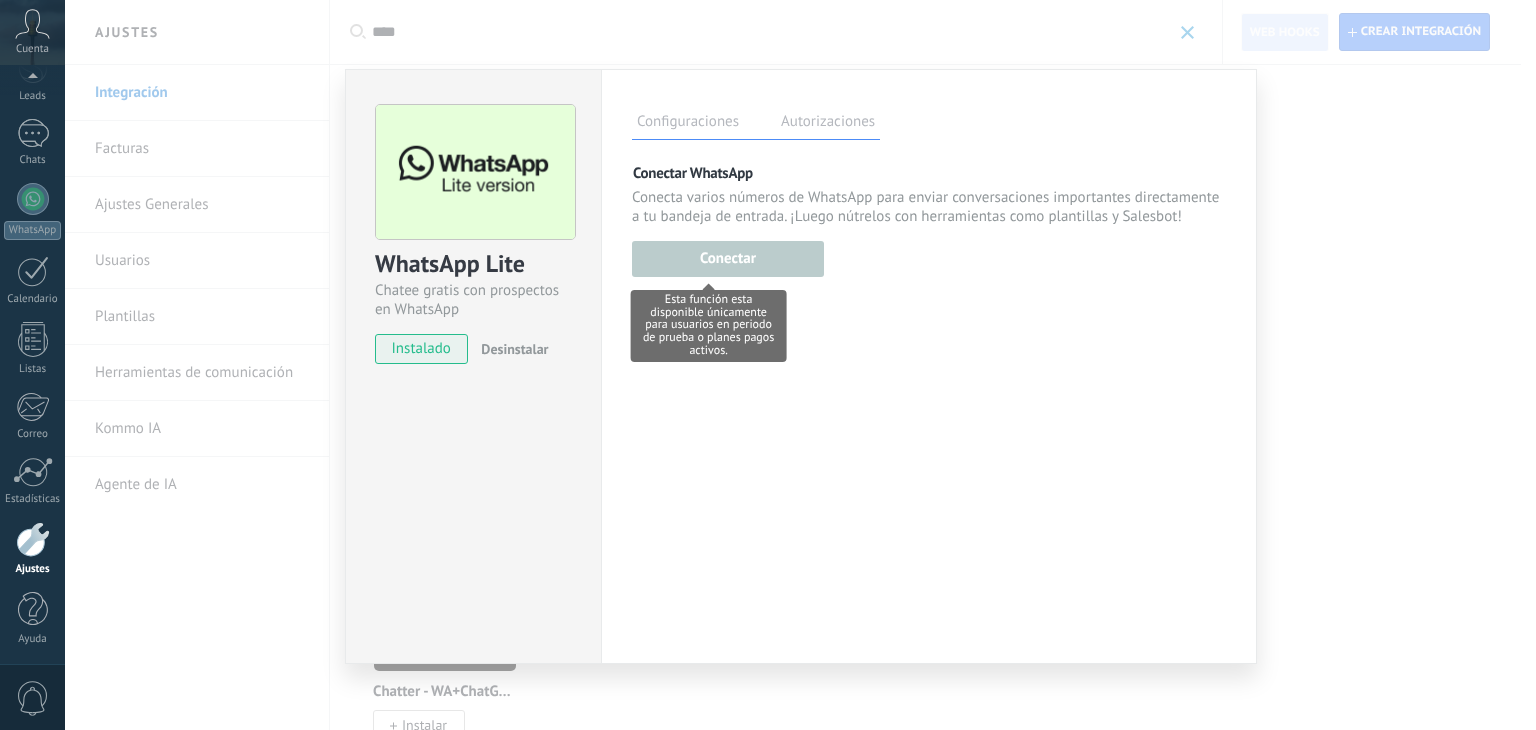 click at bounding box center (728, 256) 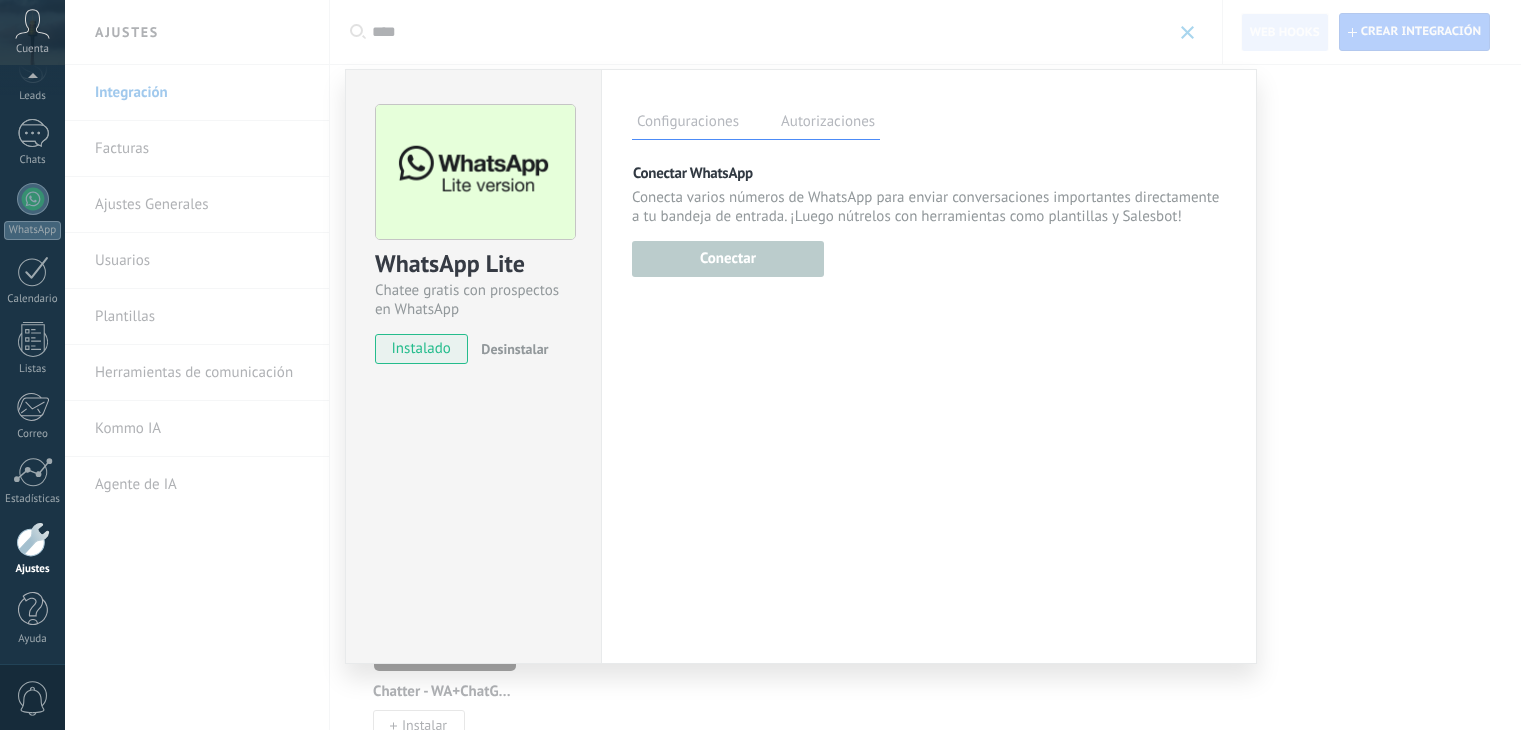 click on "WhatsApp Lite Chatee gratis con prospectos en WhatsApp instalado Desinstalar Configuraciones Autorizaciones Esta pestaña registra a los usuarios que han concedido acceso a las integración a esta cuenta. Si deseas remover la posibilidad que un usuario pueda enviar solicitudes a la cuenta en nombre de esta integración, puedes revocar el acceso. Si el acceso a todos los usuarios es revocado, la integración dejará de funcionar. Esta aplicacion está instalada, pero nadie le ha dado acceso aun. Más de 2 mil millones de personas utilizan activamente WhatsApp para conectarse con amigos, familiares y empresas. Esta integración agrega el chat más popular a tu arsenal de comunicación: captura automáticamente leads desde los mensajes entrantes, comparte el acceso al chat con todo tu equipo y potencia todo con las herramientas integradas de Kommo, como el botón de compromiso y Salesbot. más _:  Guardar Conectar WhatsApp Conectar" at bounding box center (800, 365) 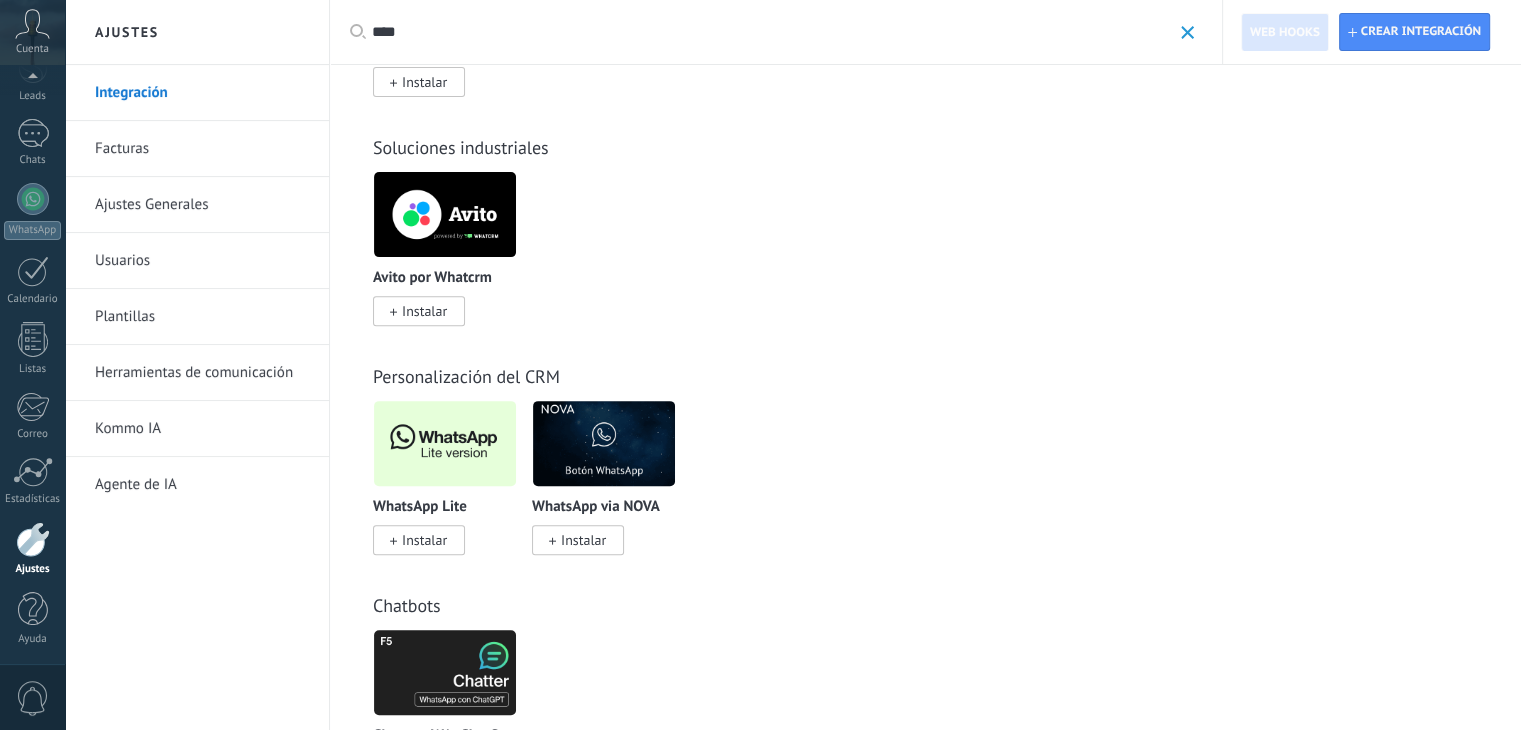 scroll, scrollTop: 700, scrollLeft: 0, axis: vertical 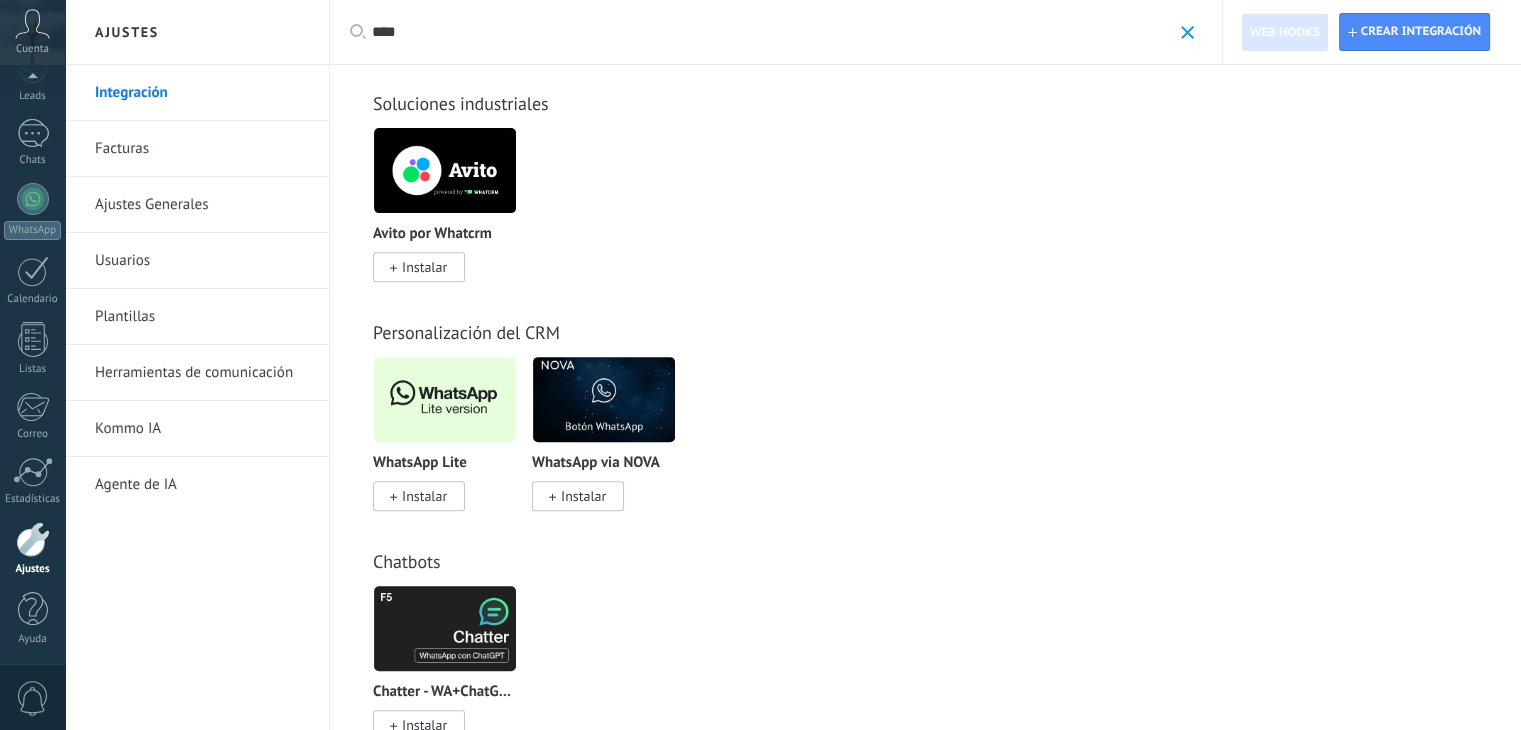 click on "Instalar" at bounding box center [424, 496] 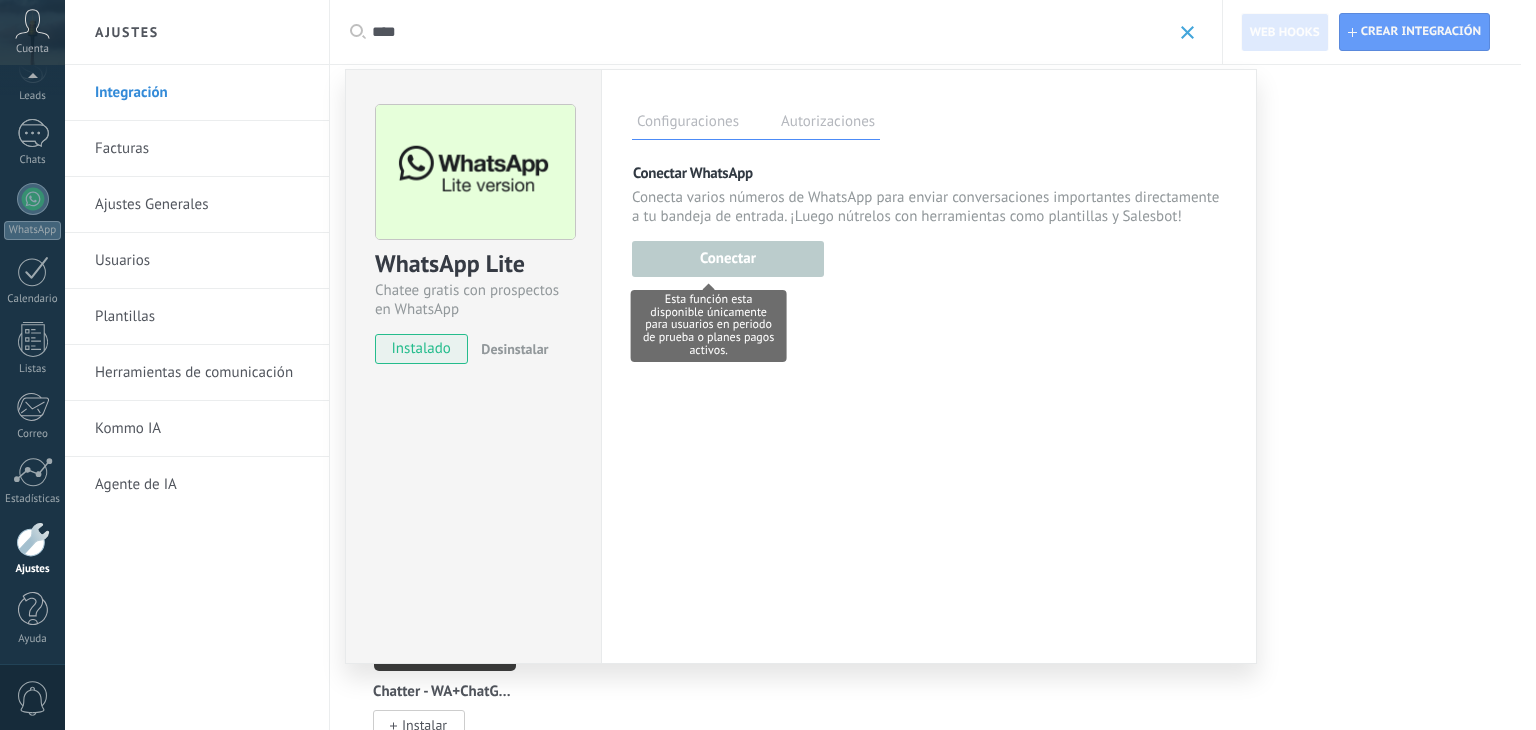 click at bounding box center (728, 256) 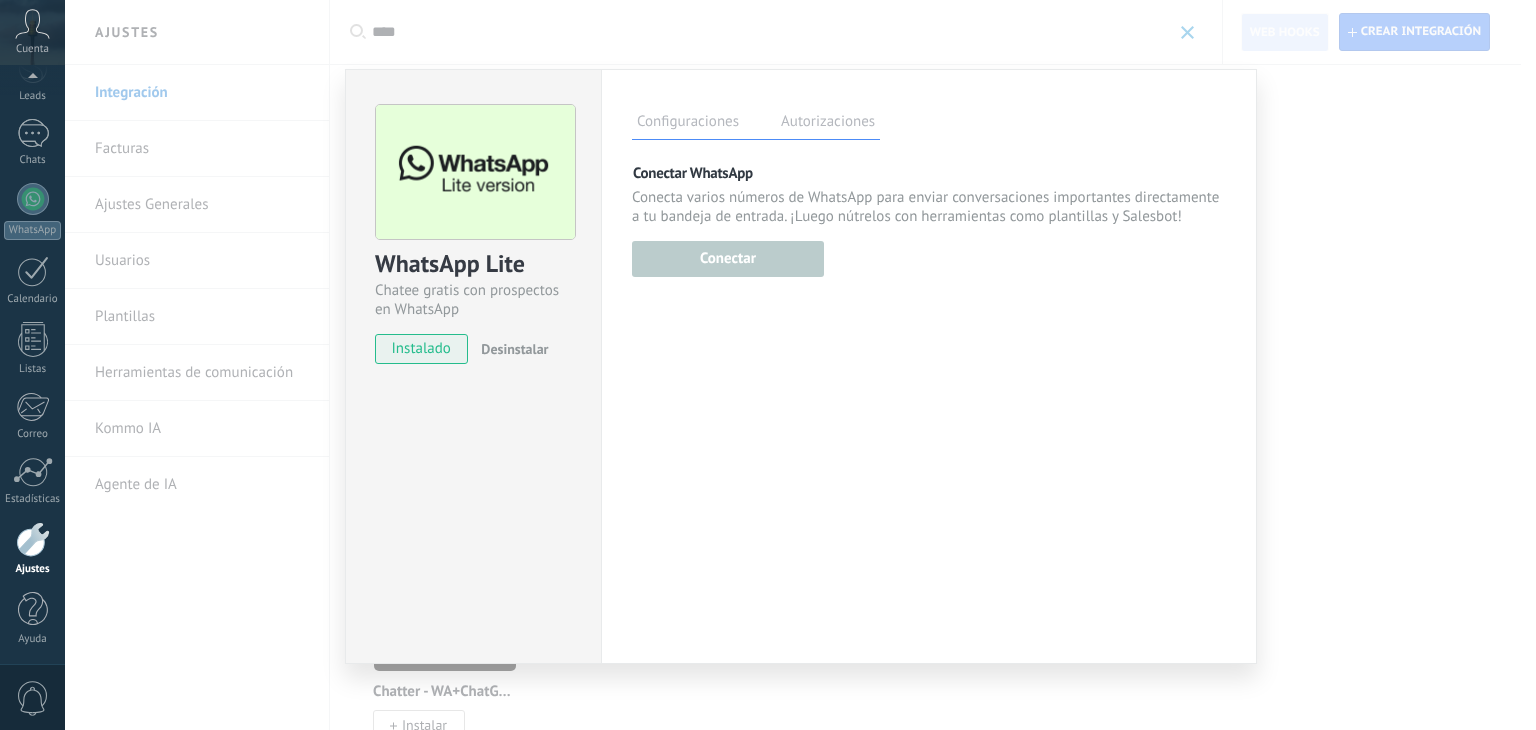 click on "WhatsApp Lite Chatee gratis con prospectos en WhatsApp instalado Desinstalar Configuraciones Autorizaciones Esta pestaña registra a los usuarios que han concedido acceso a las integración a esta cuenta. Si deseas remover la posibilidad que un usuario pueda enviar solicitudes a la cuenta en nombre de esta integración, puedes revocar el acceso. Si el acceso a todos los usuarios es revocado, la integración dejará de funcionar. Esta aplicacion está instalada, pero nadie le ha dado acceso aun. Más de 2 mil millones de personas utilizan activamente WhatsApp para conectarse con amigos, familiares y empresas. Esta integración agrega el chat más popular a tu arsenal de comunicación: captura automáticamente leads desde los mensajes entrantes, comparte el acceso al chat con todo tu equipo y potencia todo con las herramientas integradas de Kommo, como el botón de compromiso y Salesbot. más _:  Guardar Conectar WhatsApp Conectar" at bounding box center (800, 365) 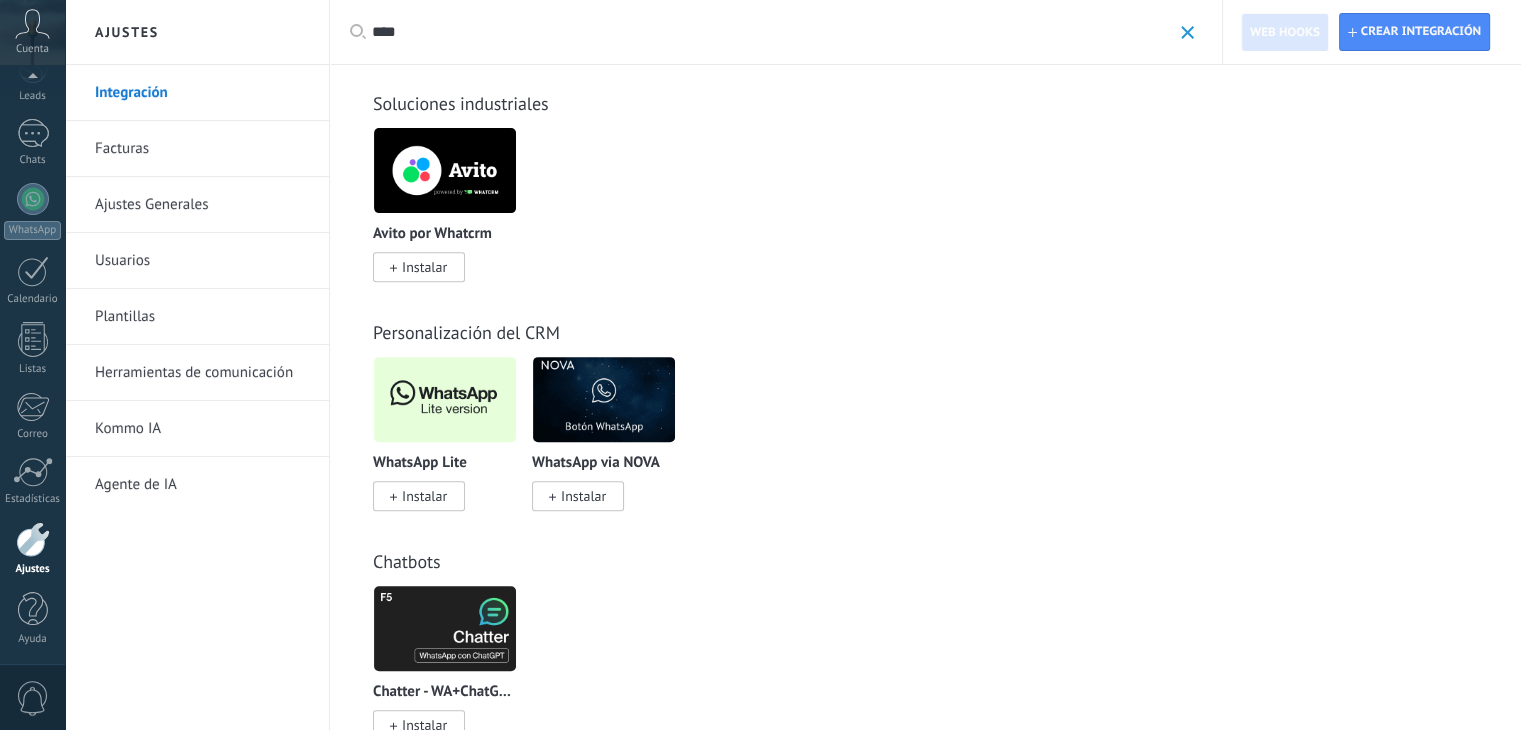click on "Altegio de Rubikon Instalar Avito por Whatcrm Instalar Sistema de reservas via NOVA Instalar Mastershop: Drop&Ecomm Instalar" at bounding box center [936, 216] 